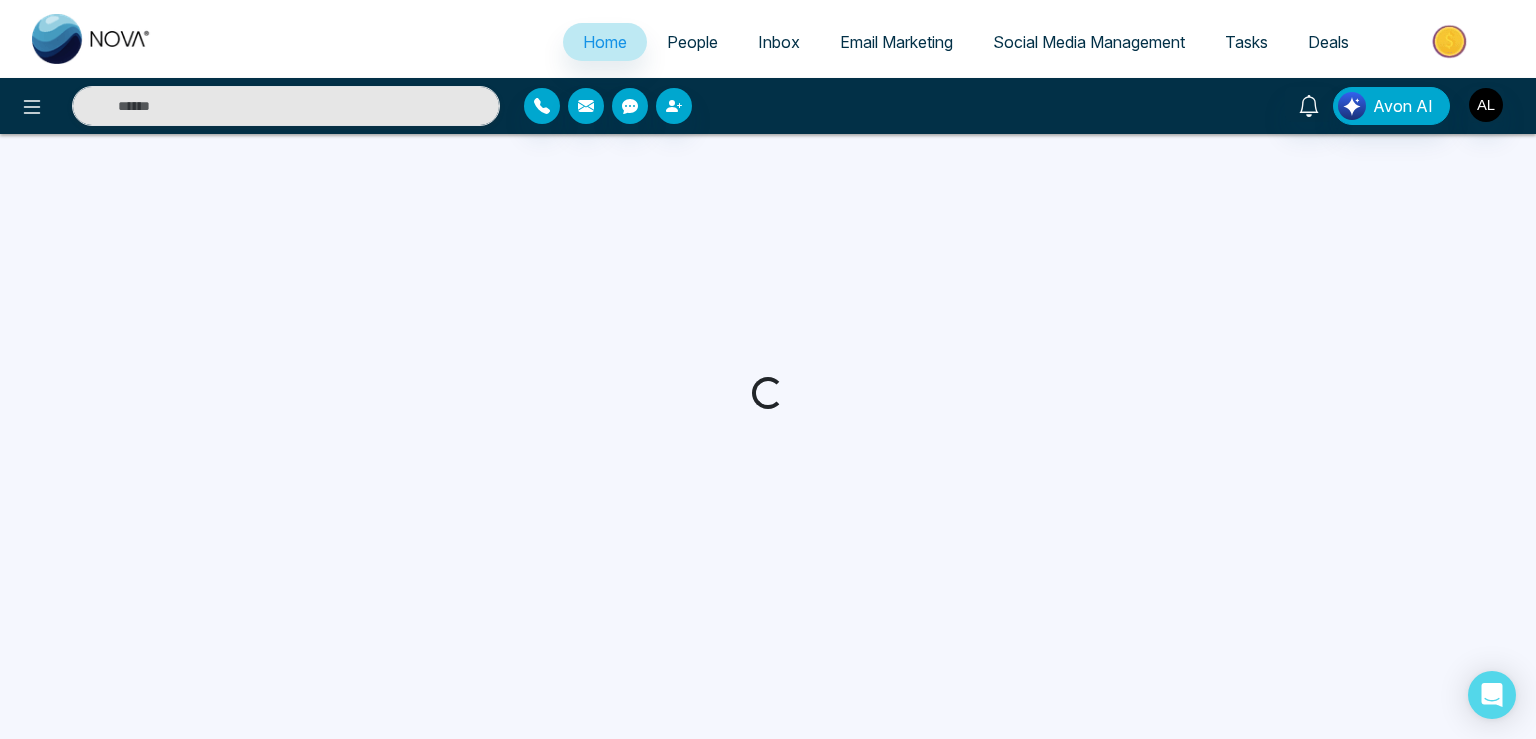 select on "*" 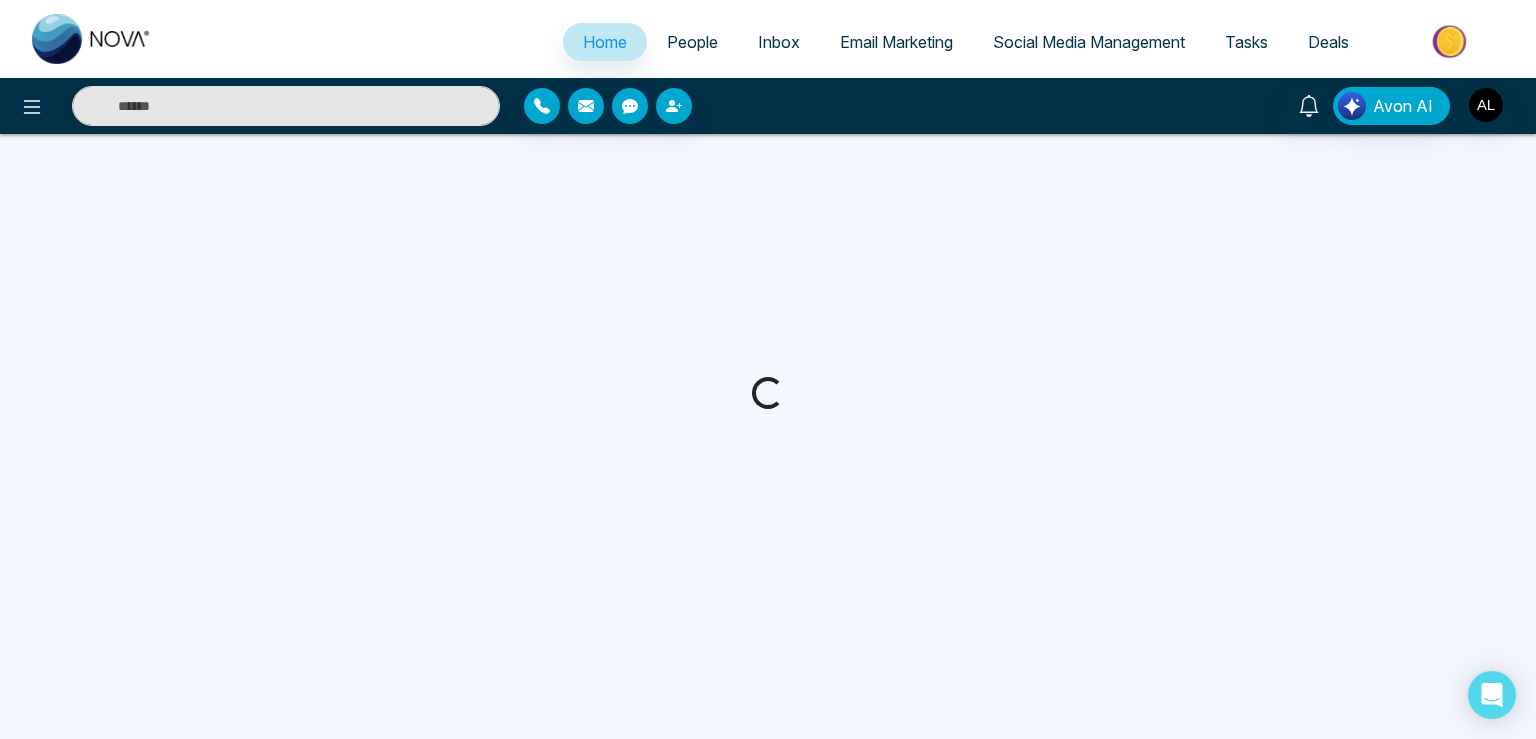 select on "*" 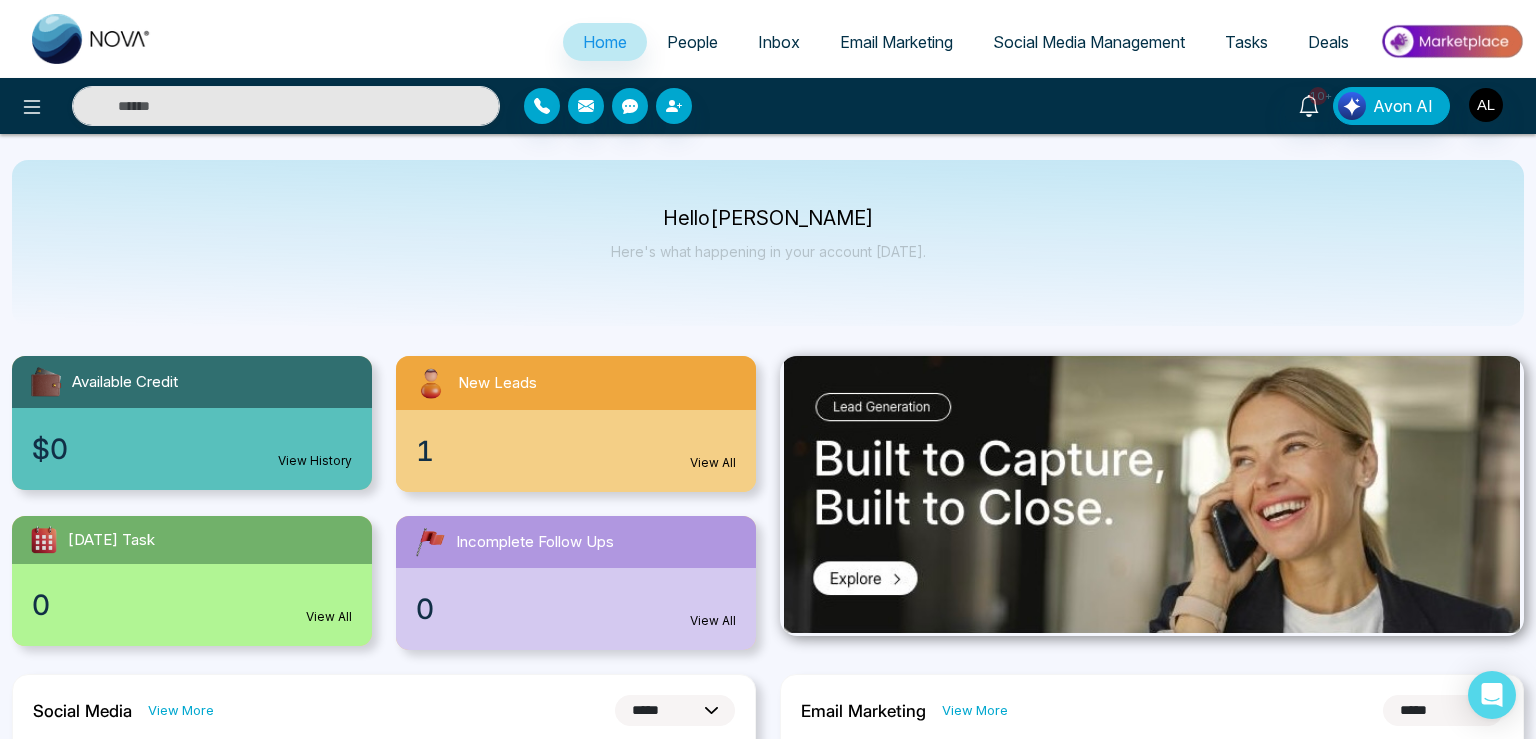 scroll, scrollTop: 0, scrollLeft: 0, axis: both 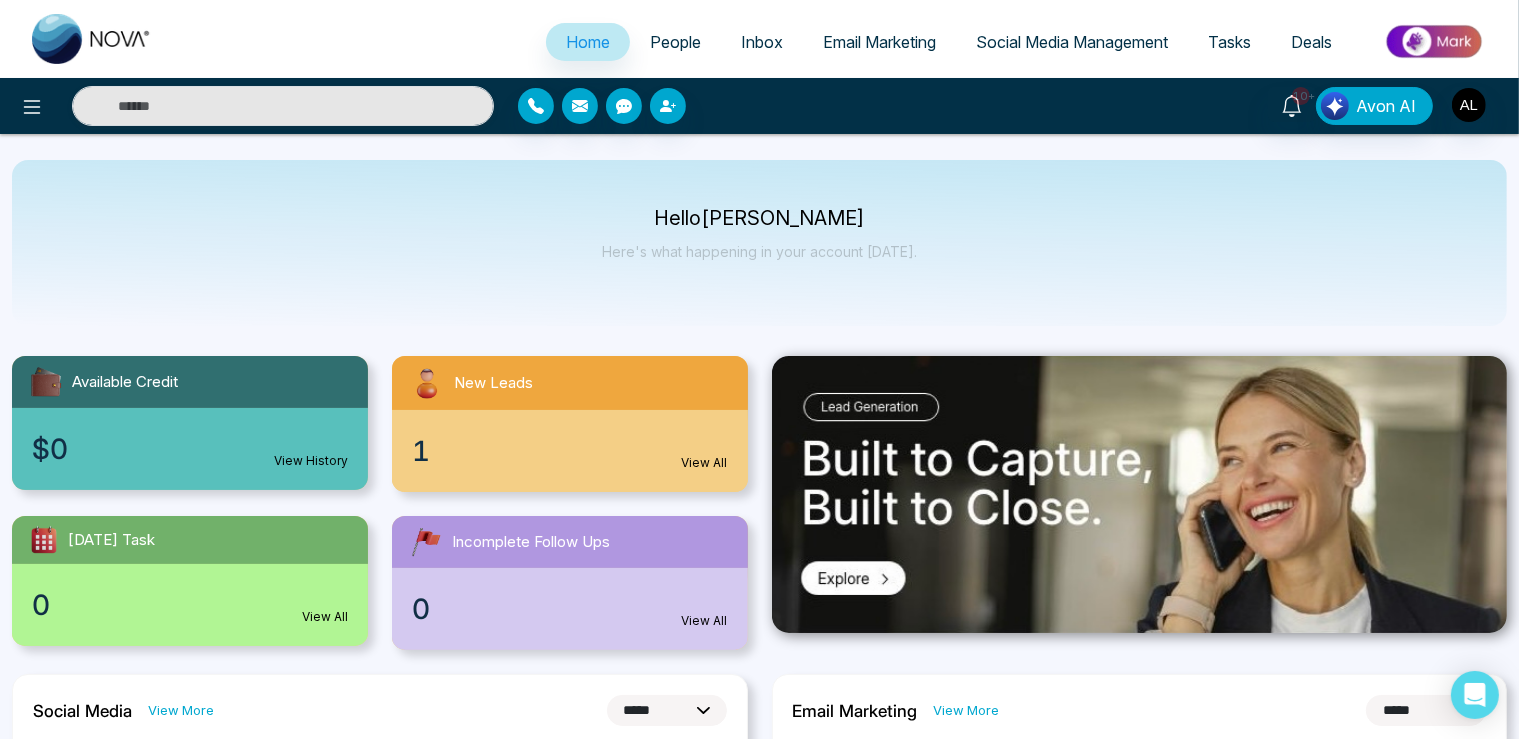 click at bounding box center [253, 106] 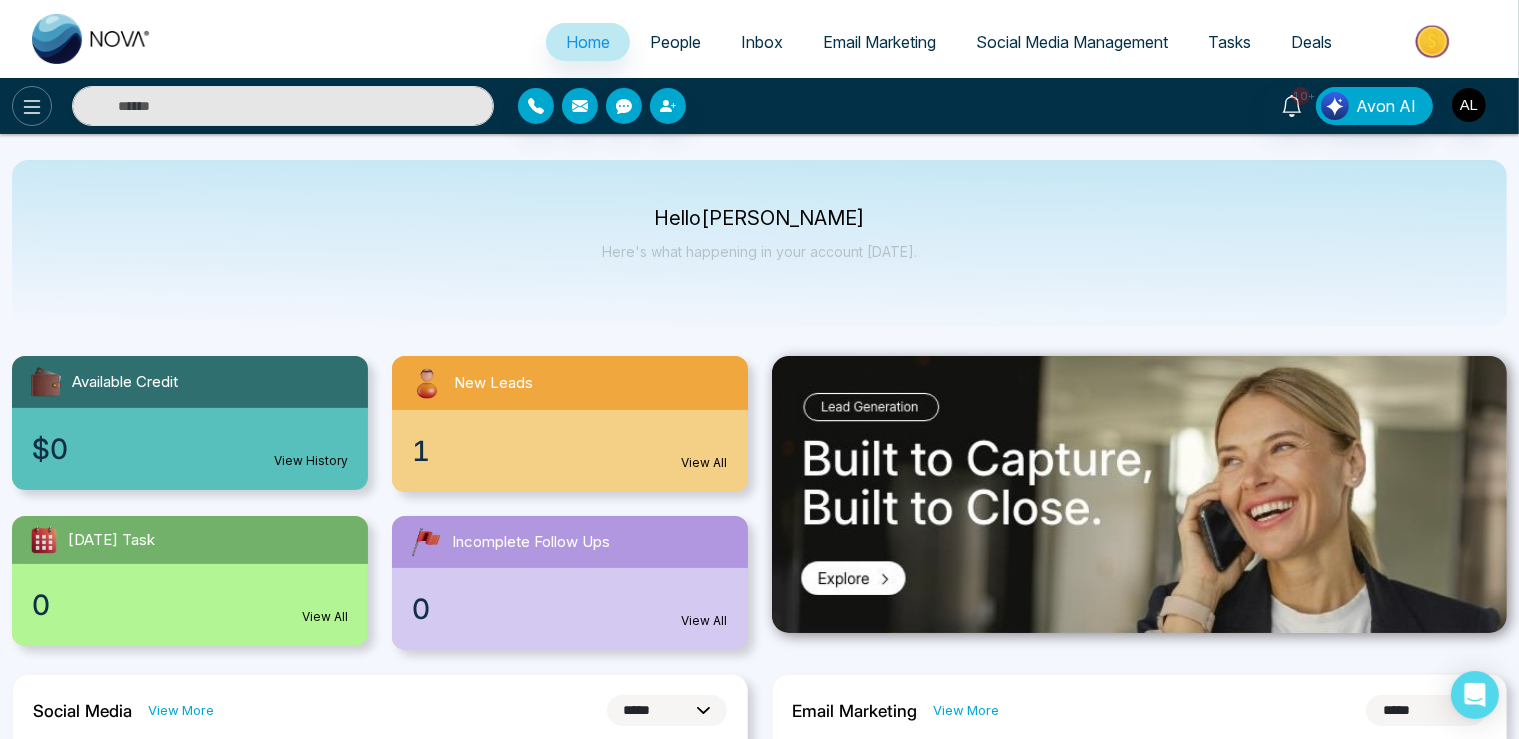 click 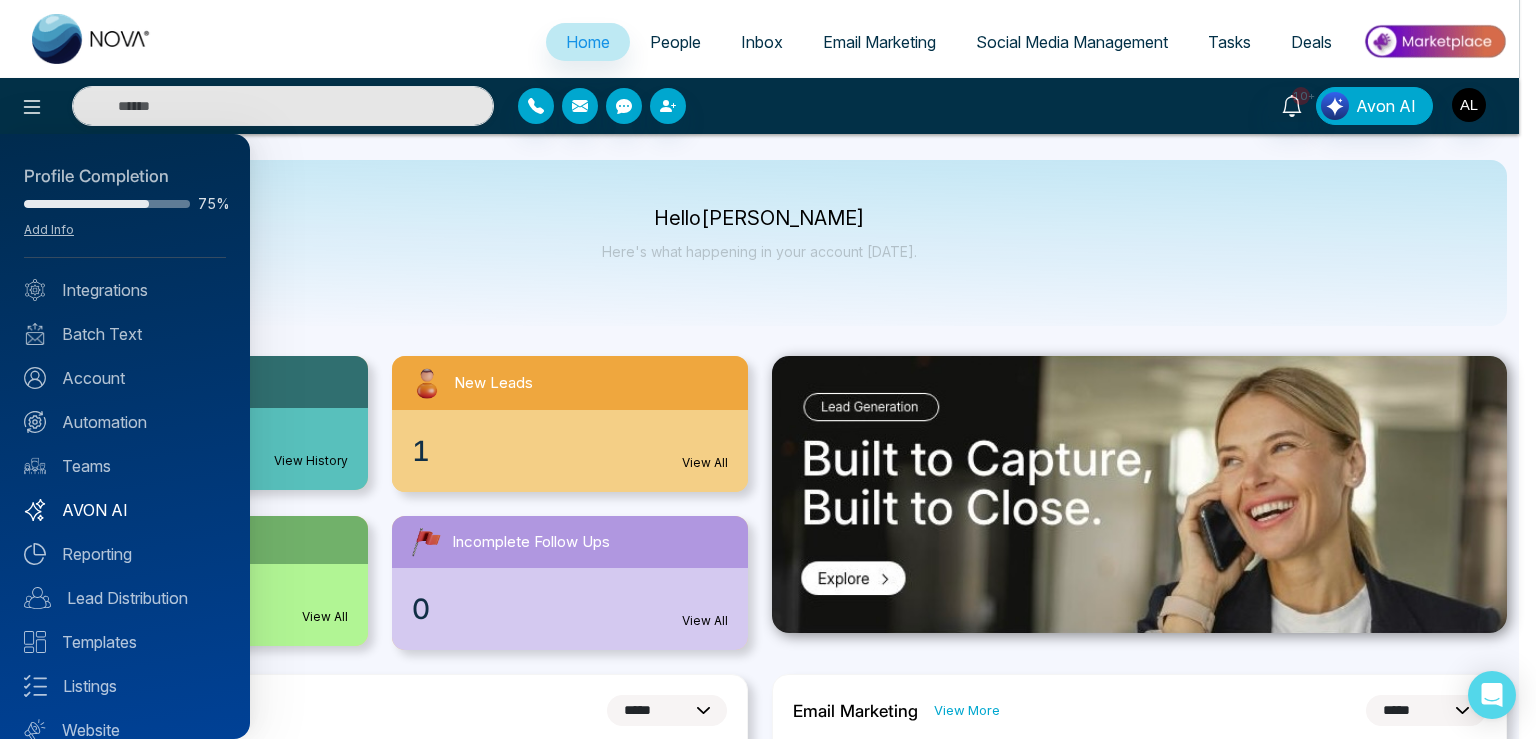 click on "AVON AI" at bounding box center [125, 510] 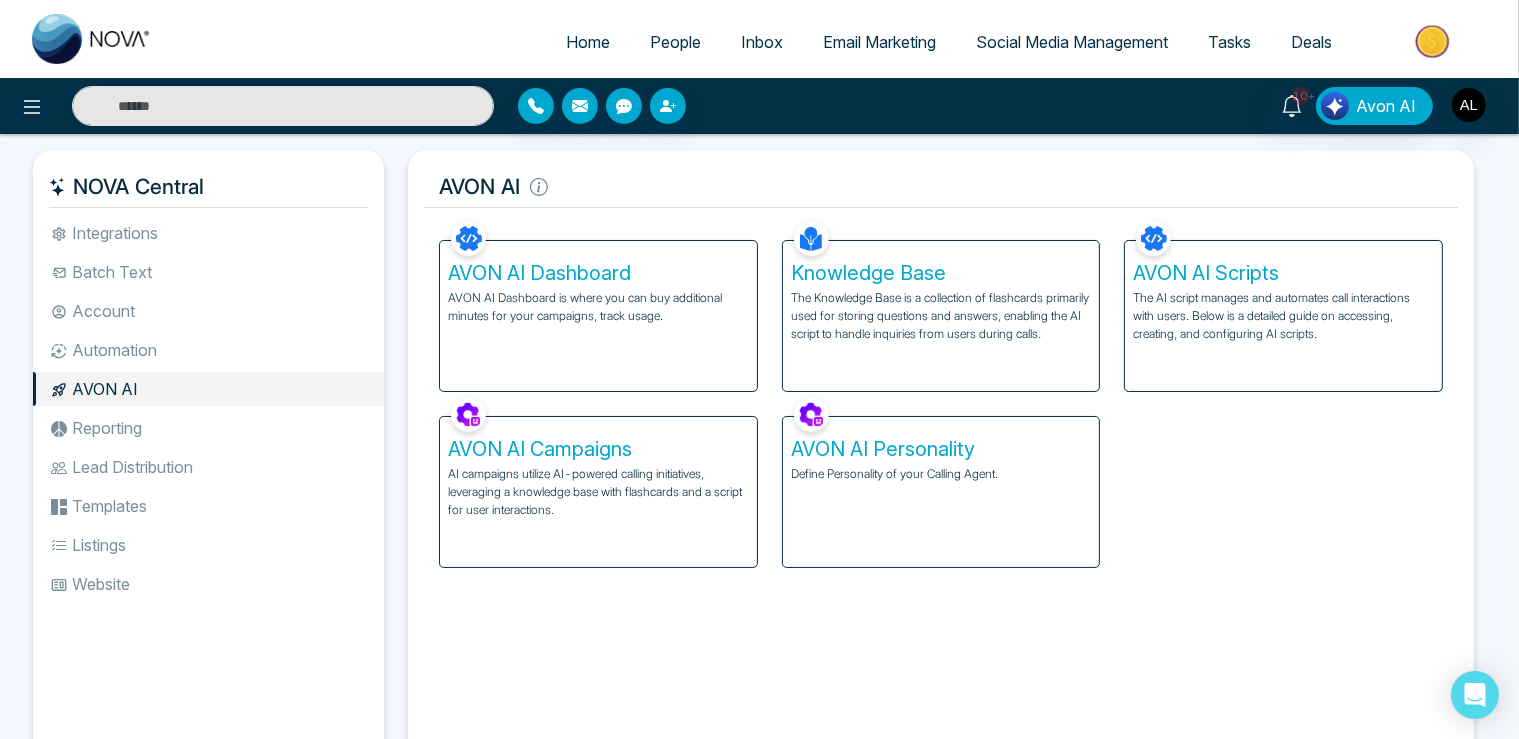 click on "AI campaigns utilize AI-powered calling initiatives, leveraging a knowledge base with flashcards and a script for user interactions." at bounding box center [598, 492] 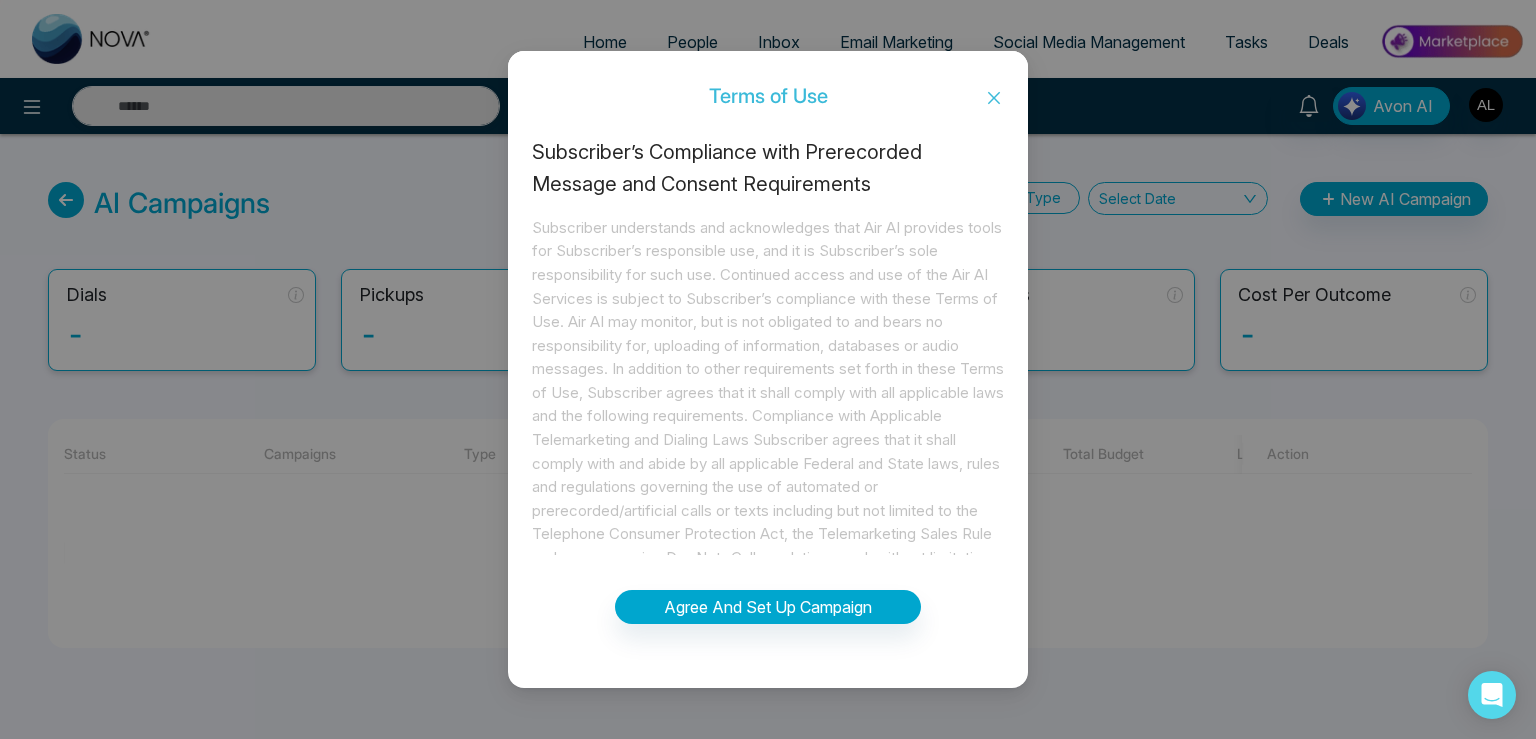 click 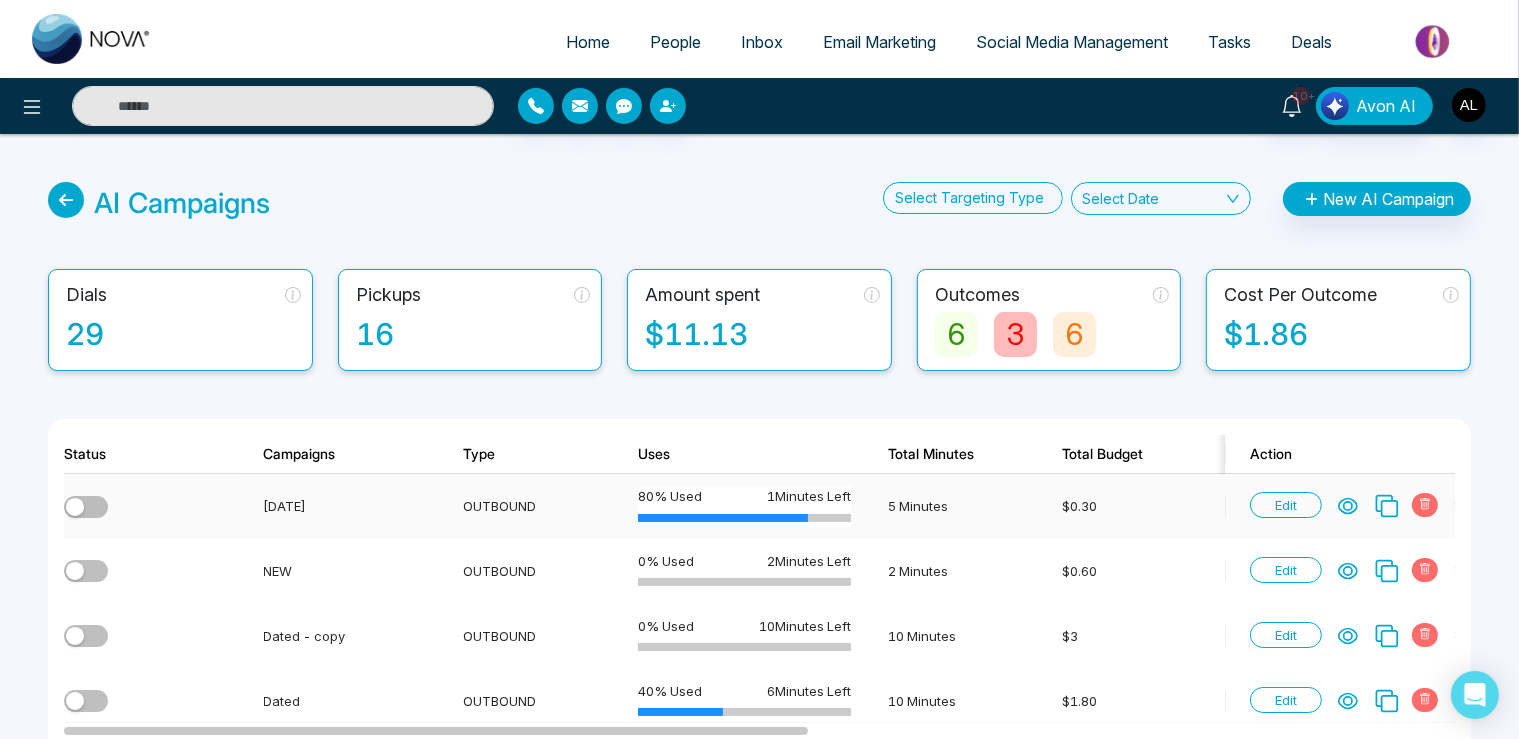 click 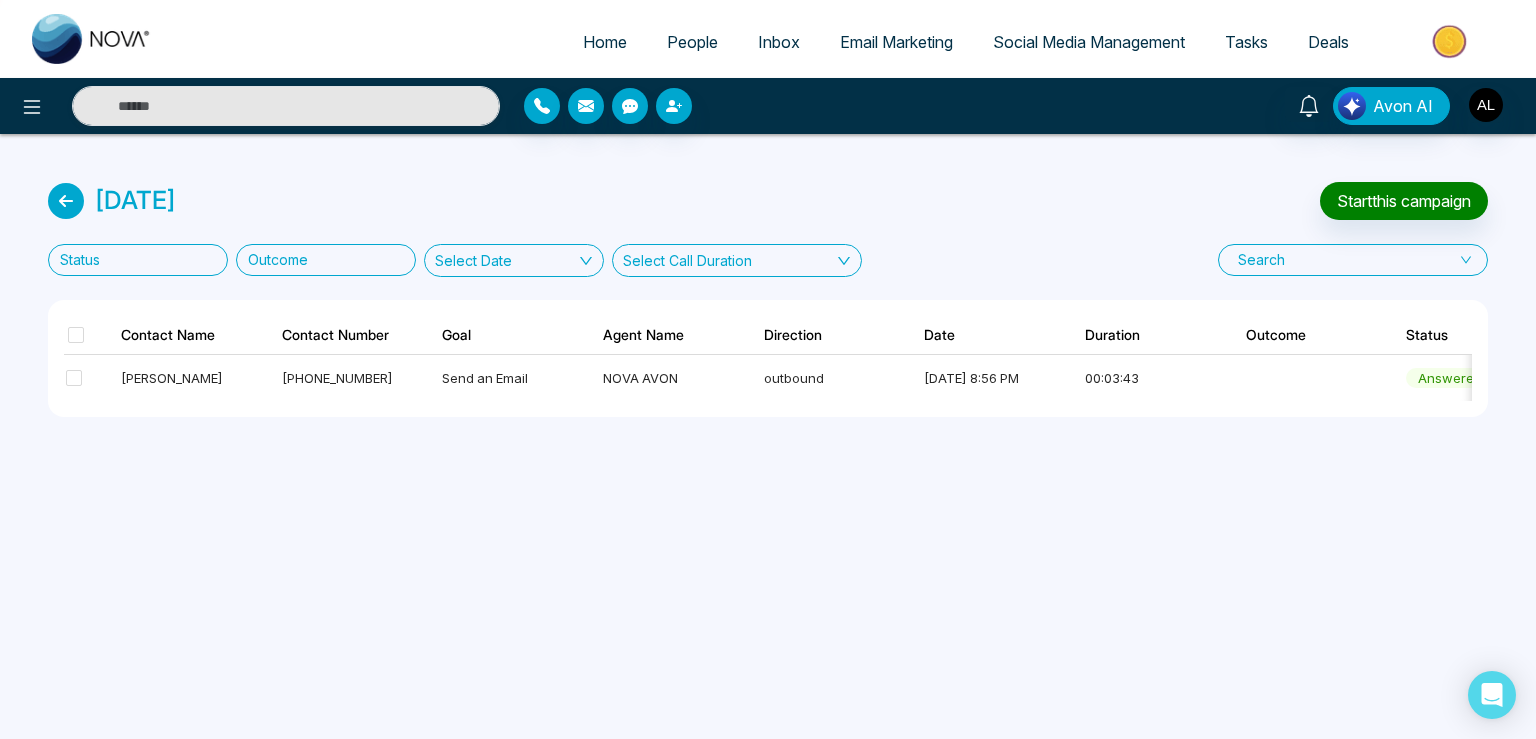 click on "Select Call Duration" at bounding box center (737, 260) 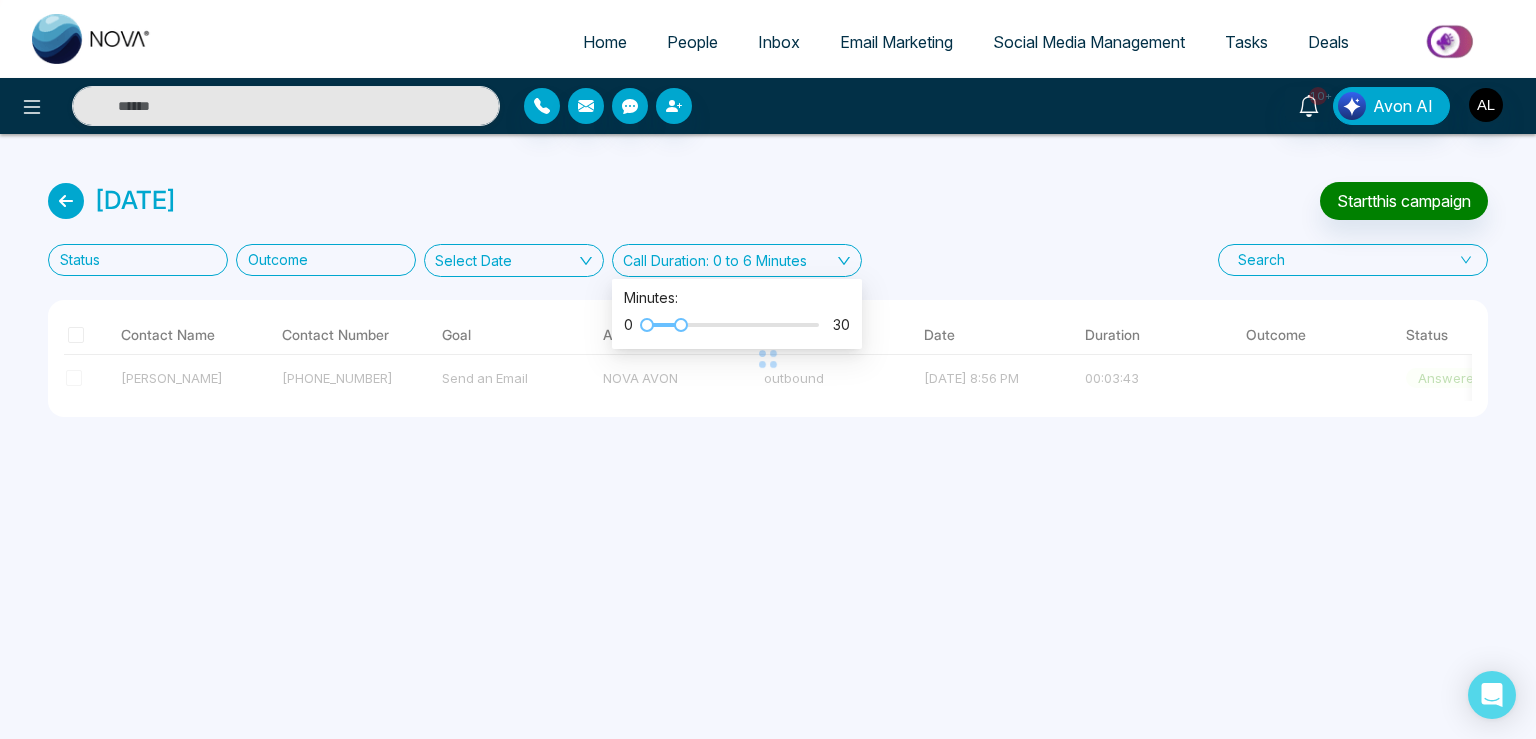 drag, startPoint x: 682, startPoint y: 328, endPoint x: 698, endPoint y: 329, distance: 16.03122 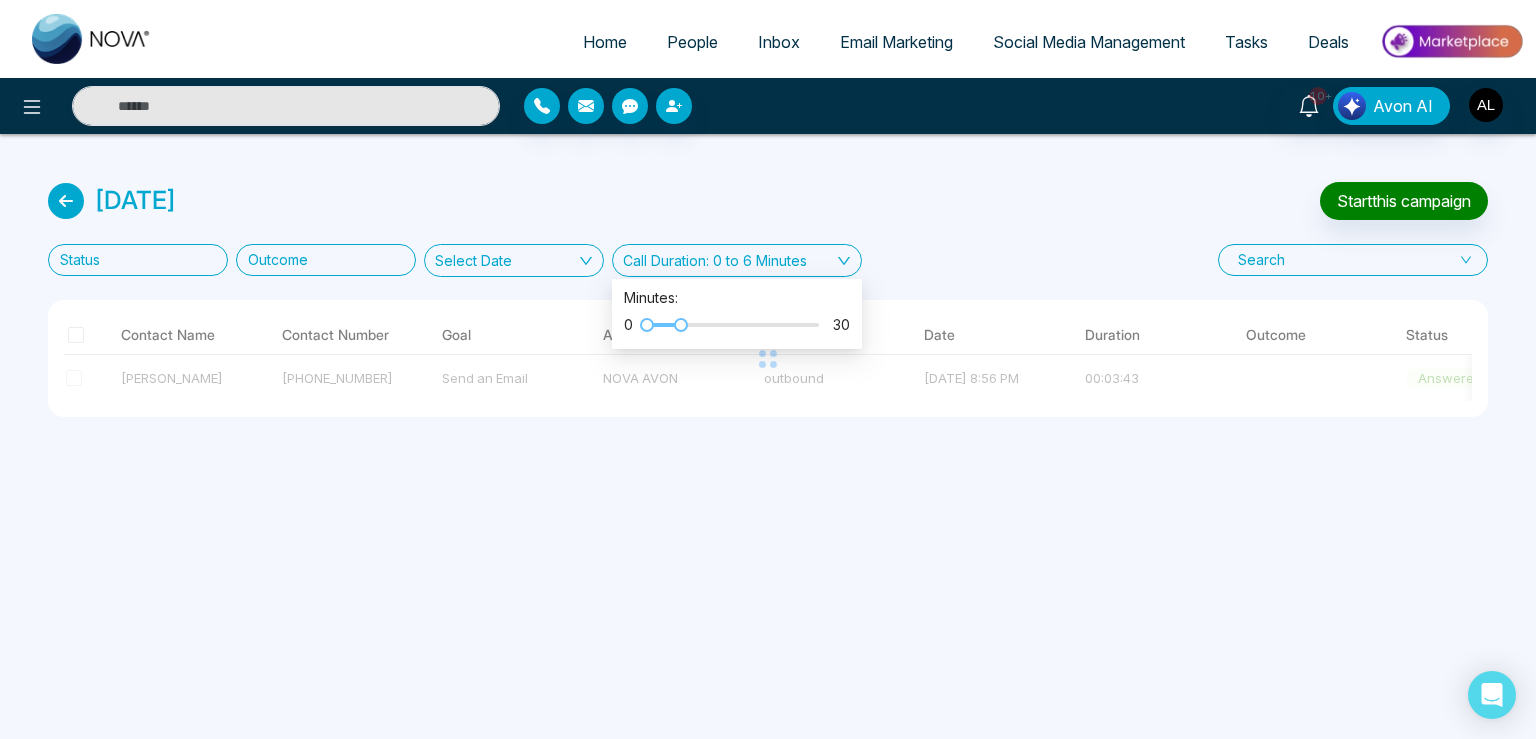 click at bounding box center (733, 325) 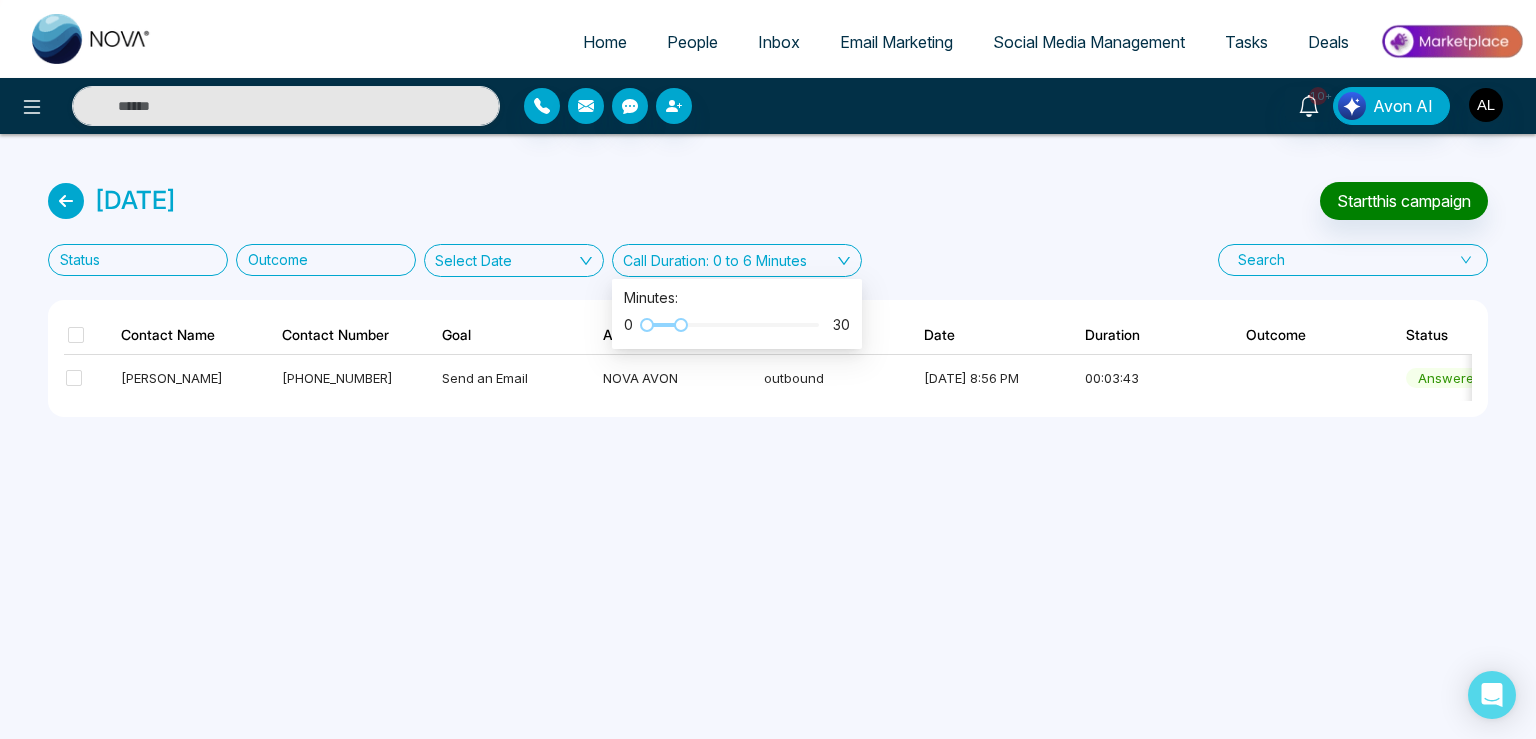 scroll, scrollTop: 0, scrollLeft: 63, axis: horizontal 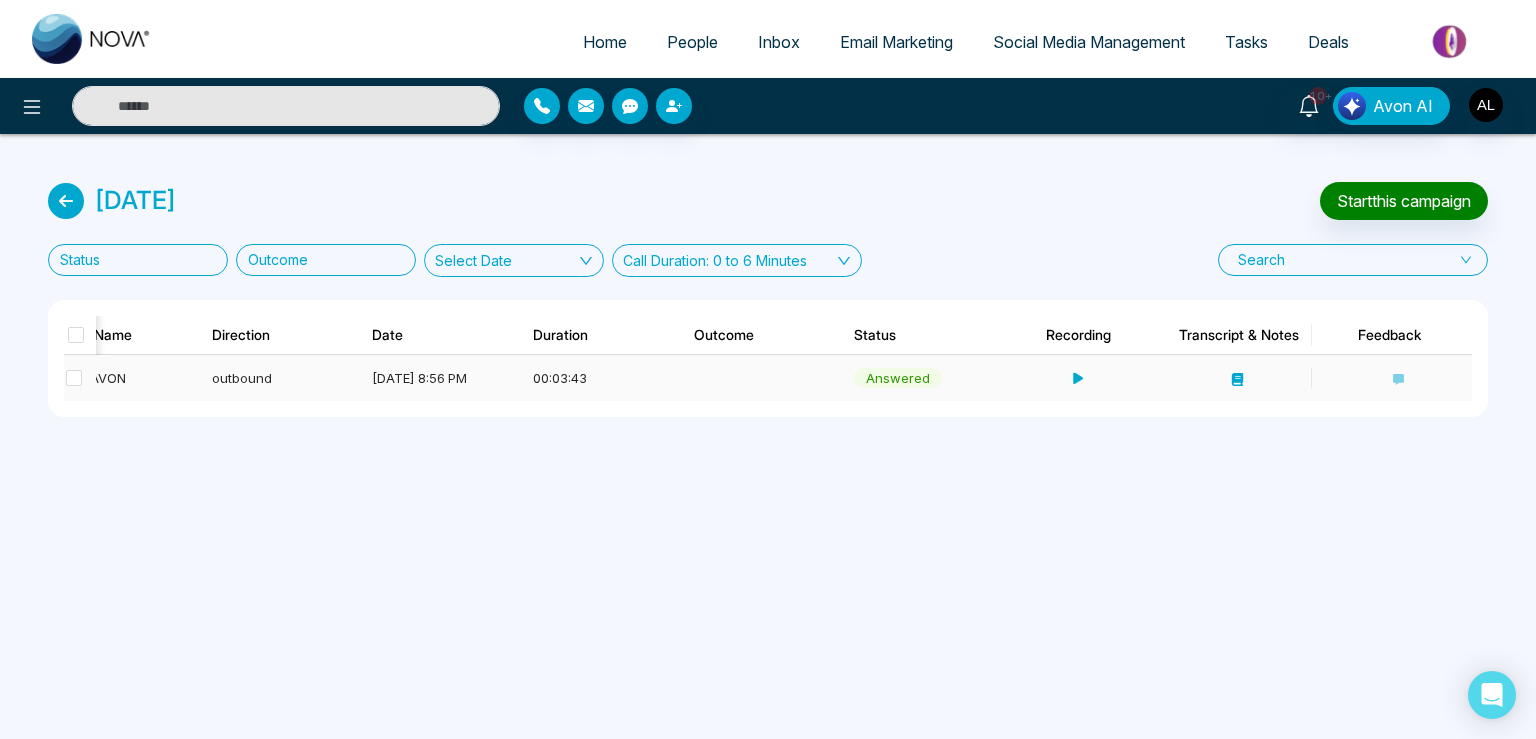 drag, startPoint x: 729, startPoint y: 406, endPoint x: 1227, endPoint y: 388, distance: 498.3252 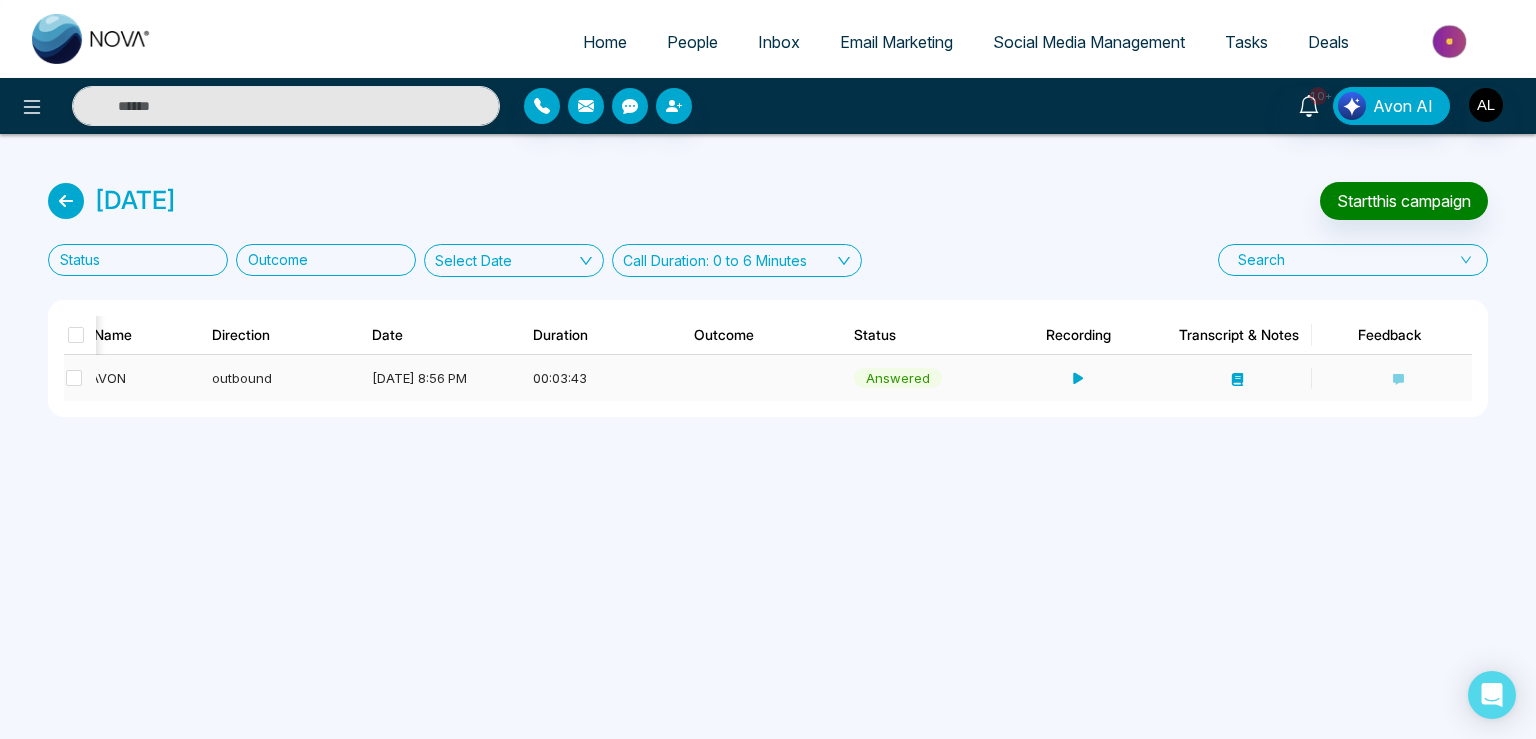 click on "Lokesh  +918421020309 Send an Email NOVA AVON outbound 13/06/25 8:56 PM 00:03:43 answered" at bounding box center (768, 378) 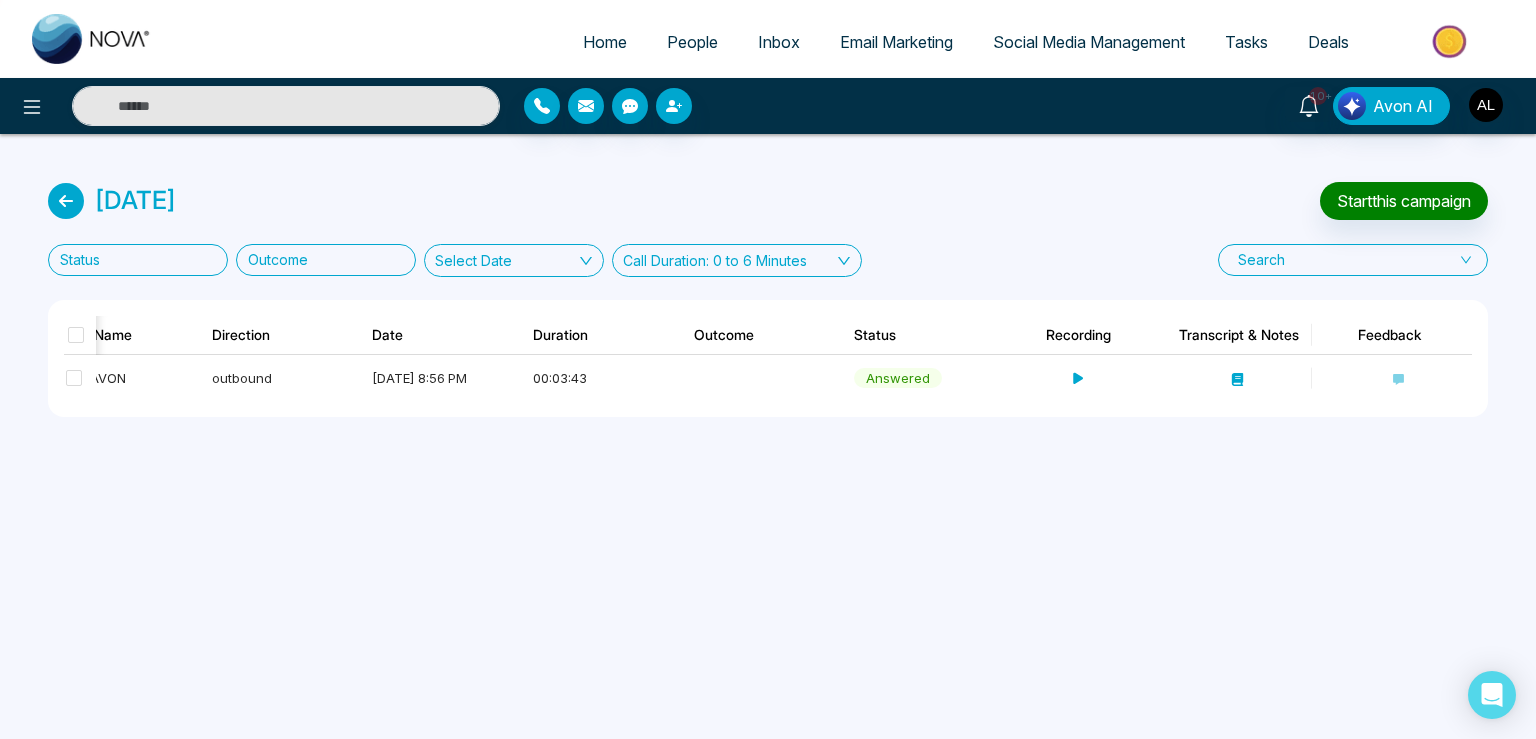 scroll, scrollTop: 0, scrollLeft: 458, axis: horizontal 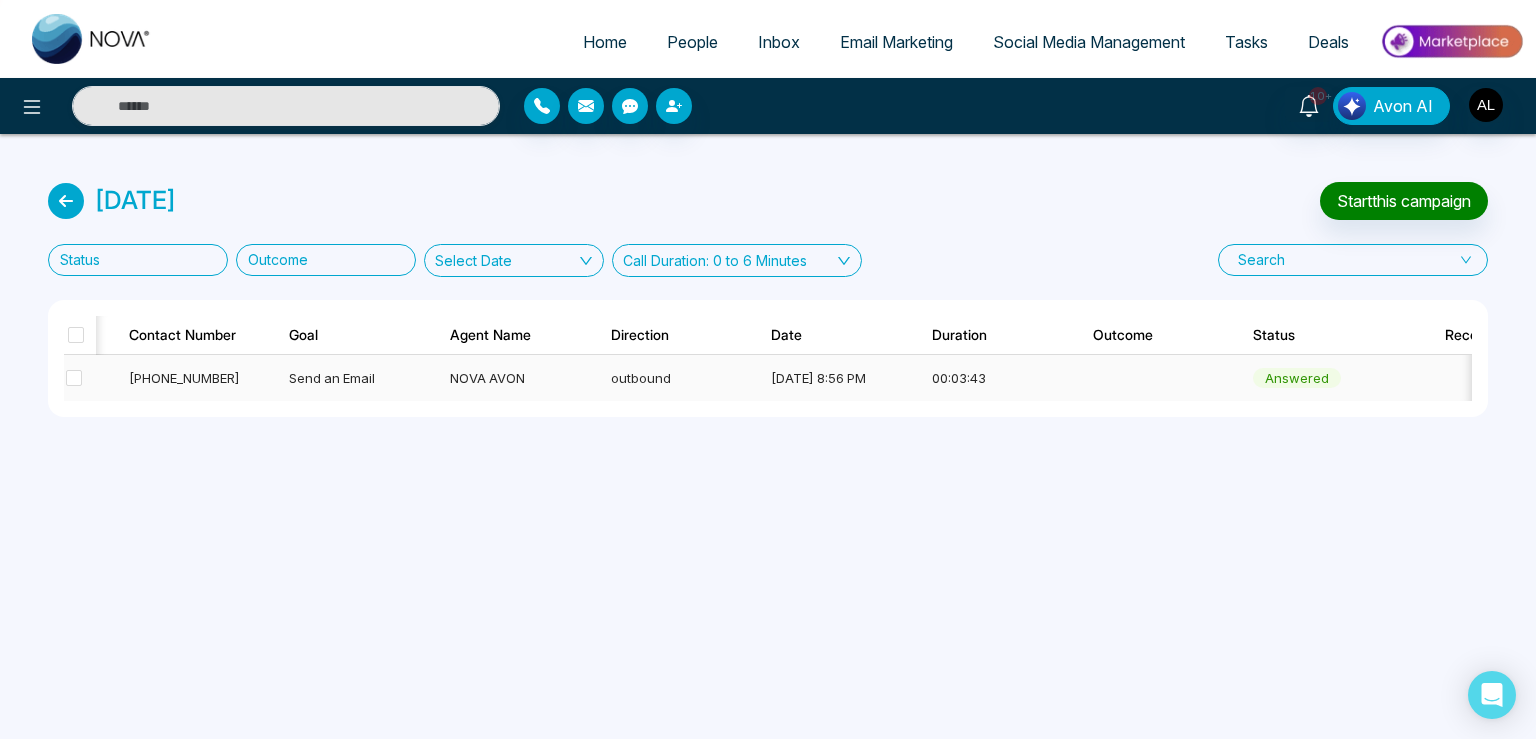 drag, startPoint x: 638, startPoint y: 401, endPoint x: 310, endPoint y: 396, distance: 328.03812 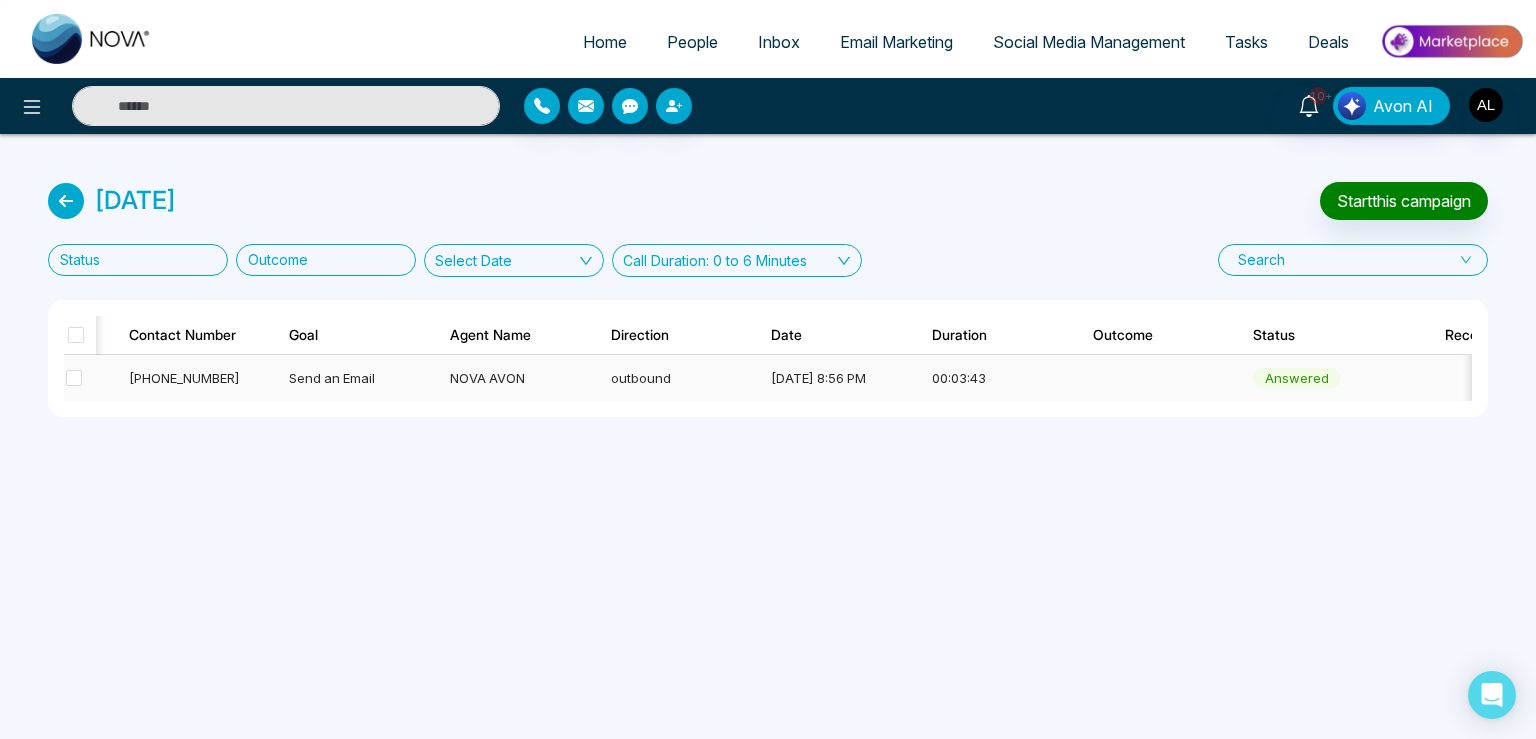 click on "Lokesh  +918421020309 Send an Email NOVA AVON outbound 13/06/25 8:56 PM 00:03:43 answered" at bounding box center (768, 378) 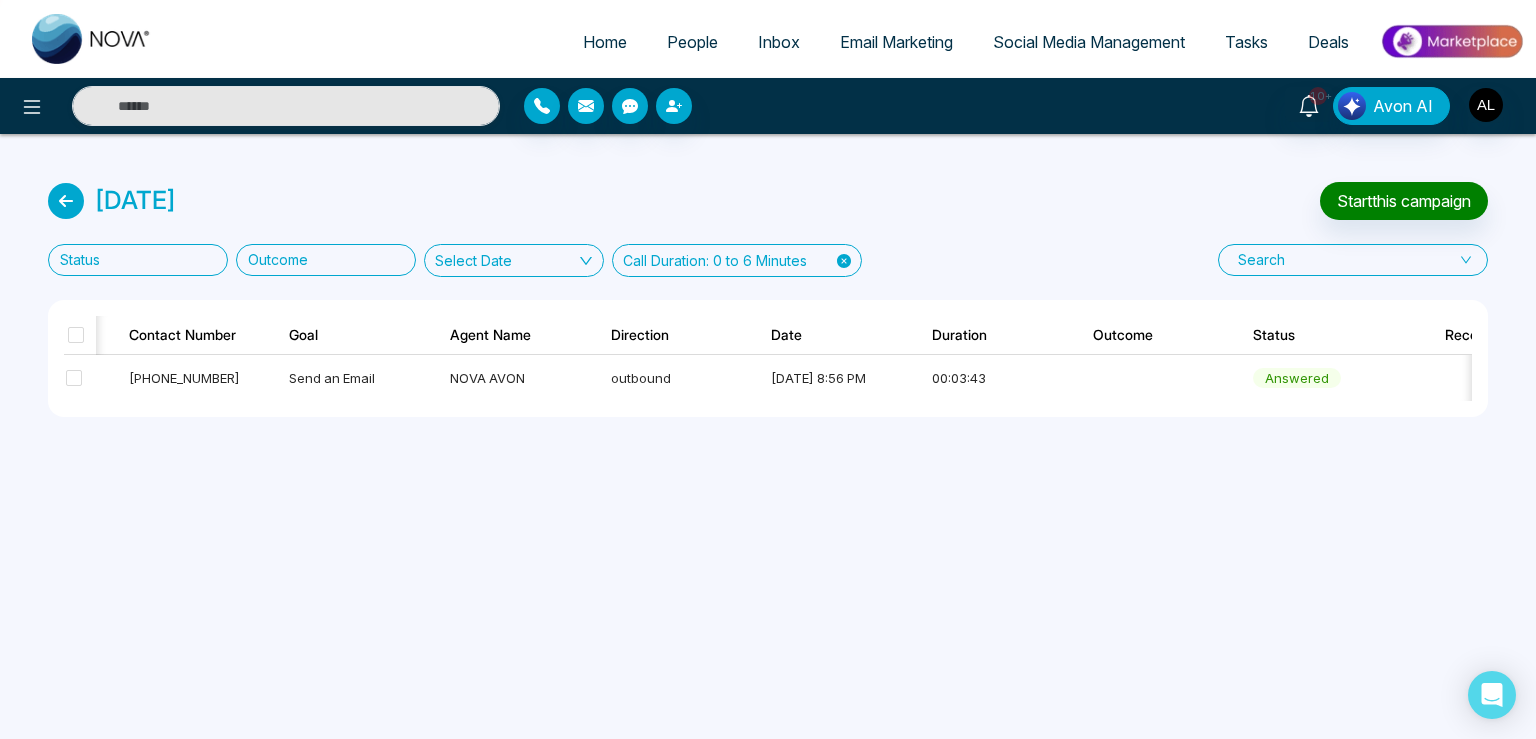 click on "Call Duration: 0 to 6 Minutes" at bounding box center [715, 260] 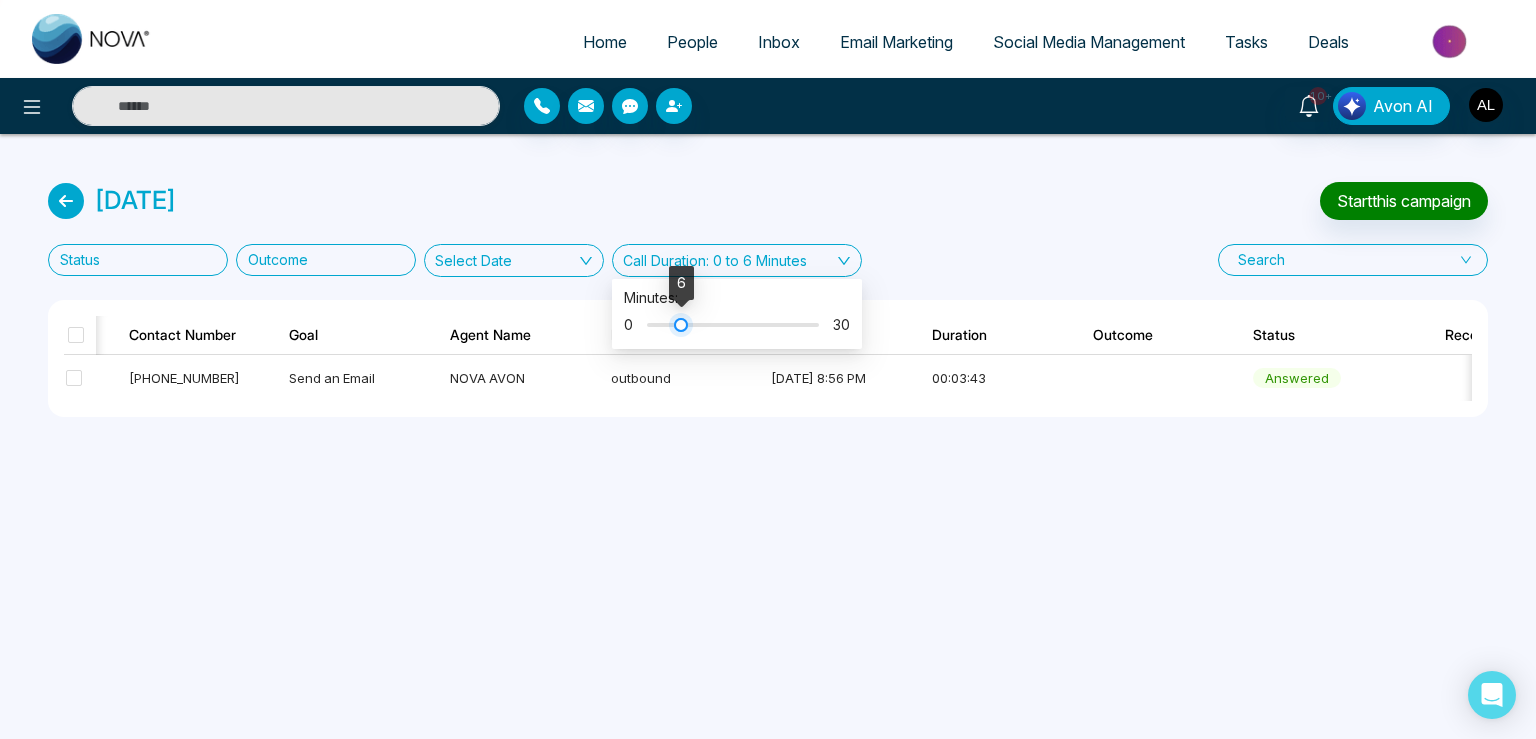 drag, startPoint x: 645, startPoint y: 324, endPoint x: 679, endPoint y: 324, distance: 34 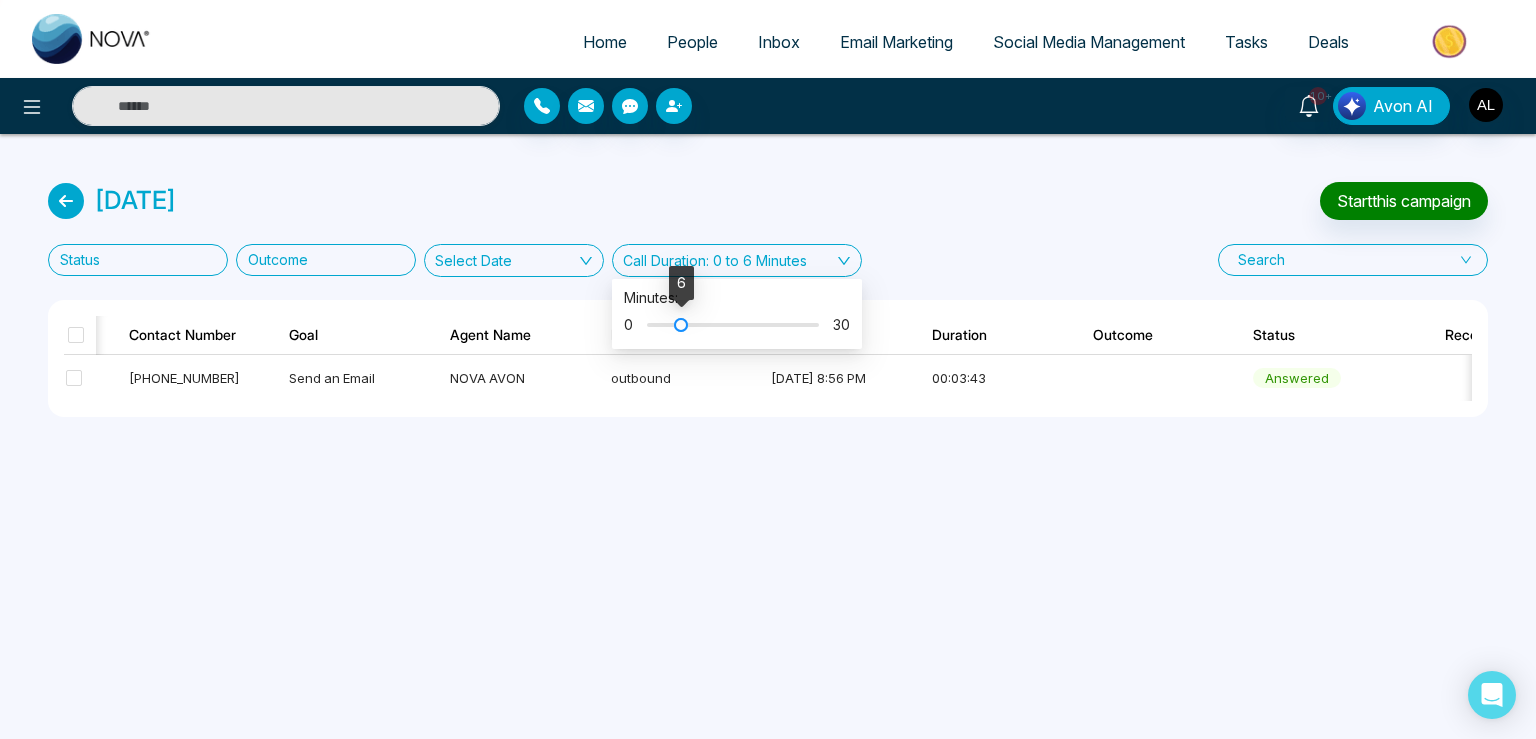 click at bounding box center [681, 325] 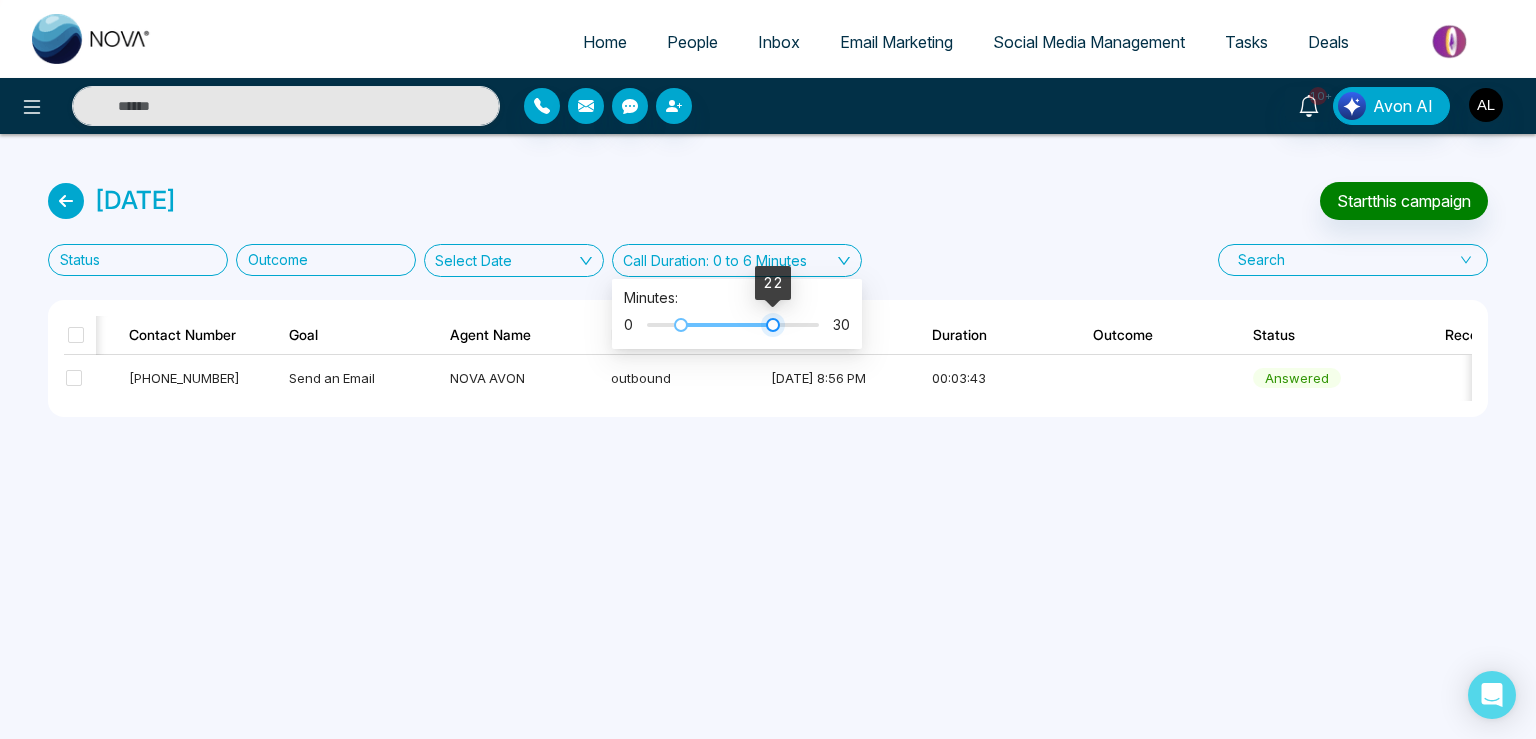 drag, startPoint x: 681, startPoint y: 324, endPoint x: 774, endPoint y: 326, distance: 93.0215 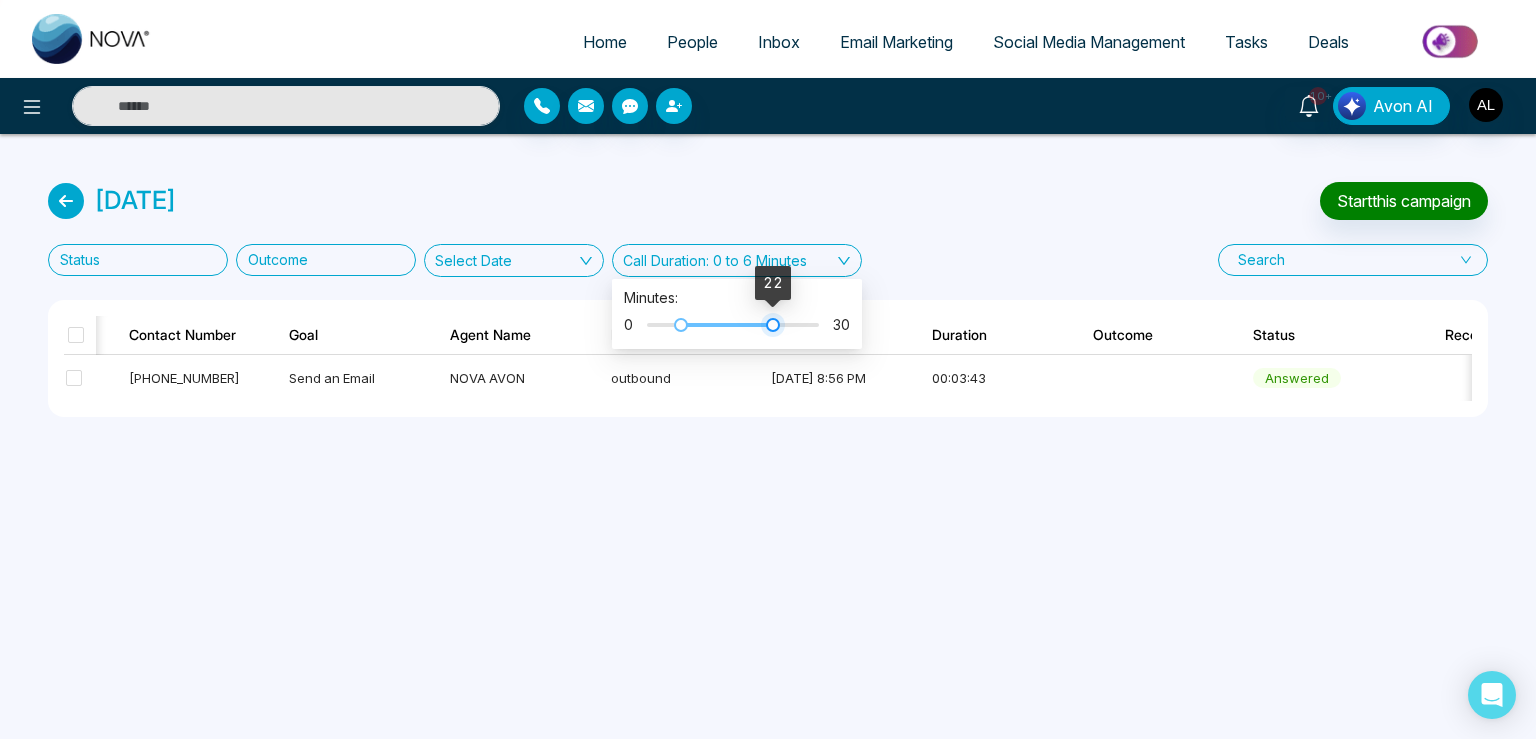 click at bounding box center (773, 325) 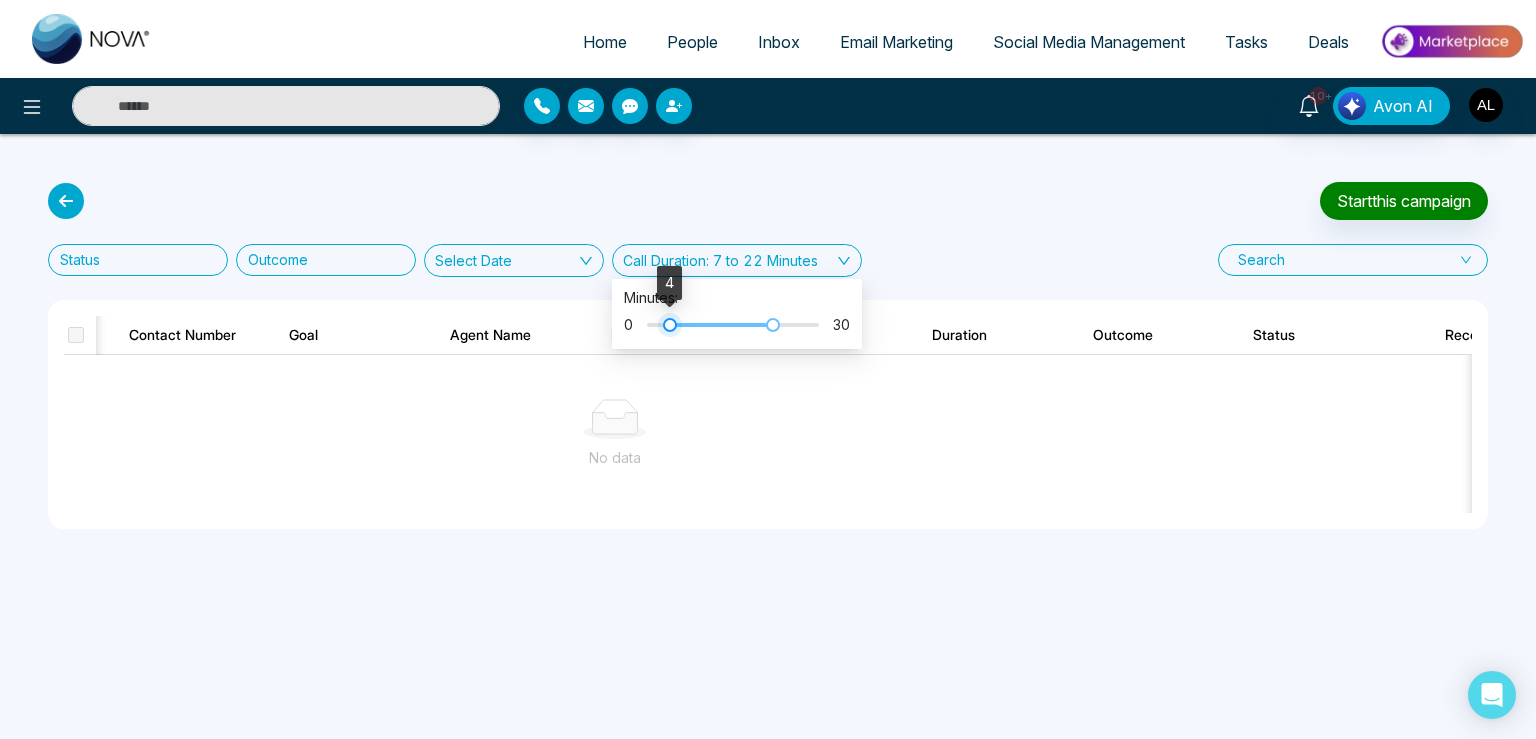 drag, startPoint x: 680, startPoint y: 323, endPoint x: 666, endPoint y: 326, distance: 14.3178215 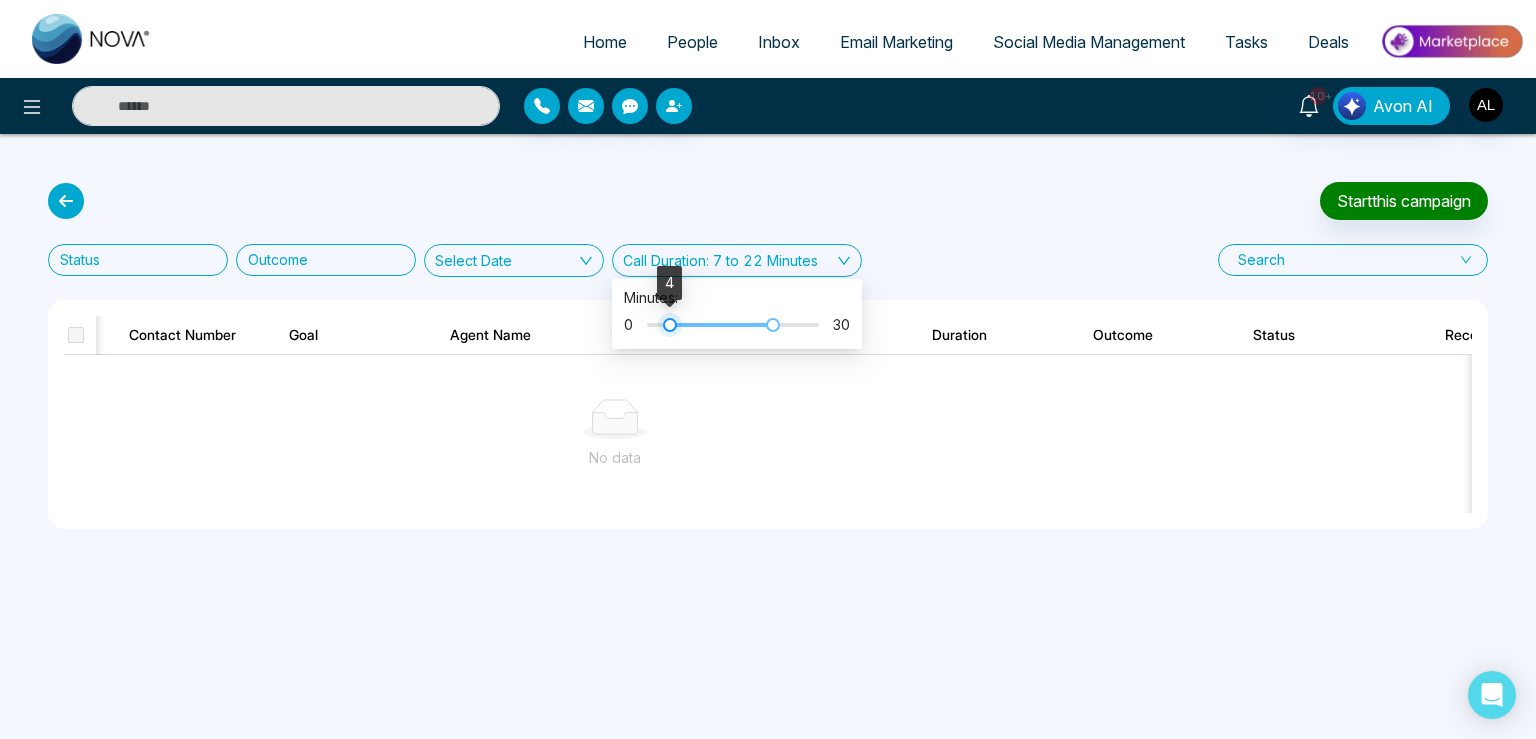 click at bounding box center (670, 325) 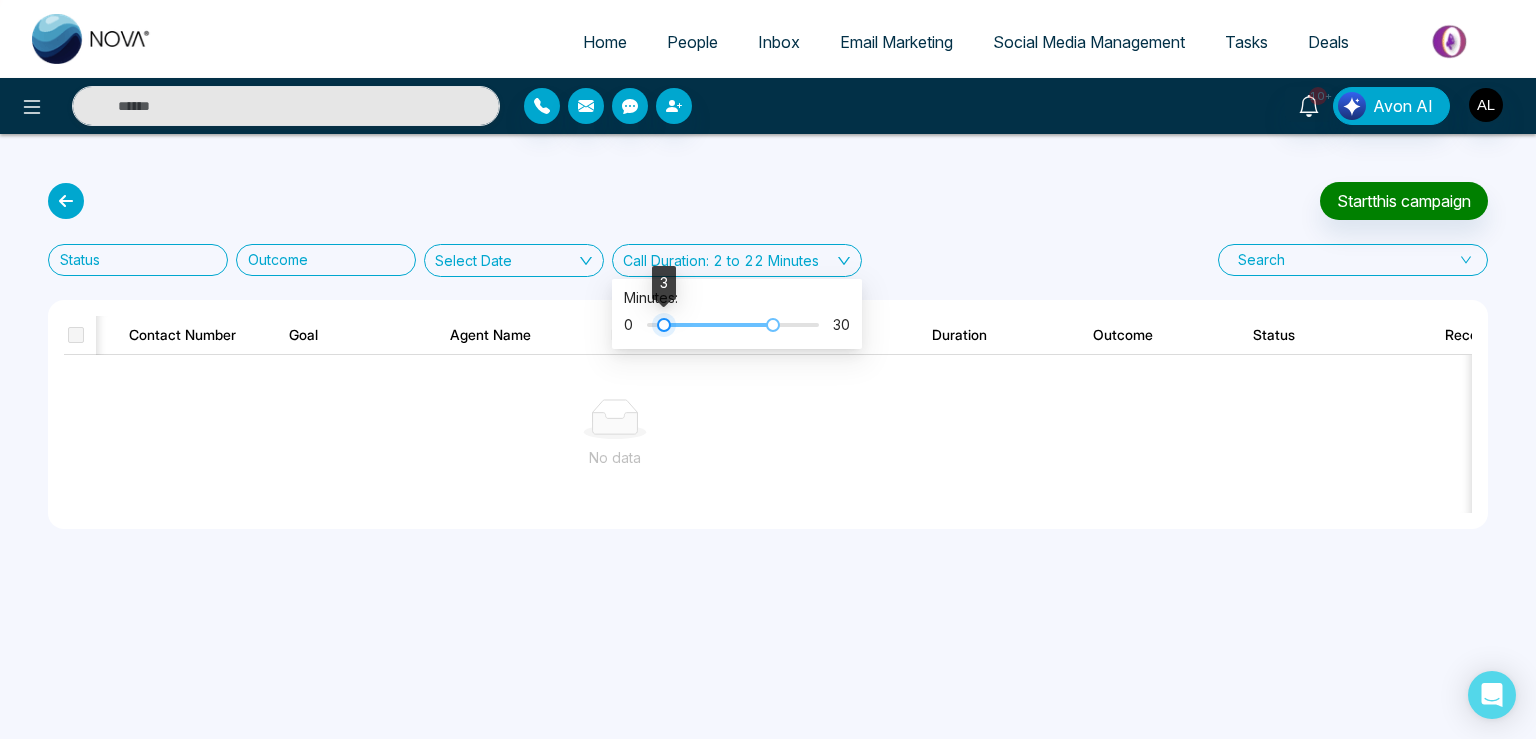 click at bounding box center (664, 325) 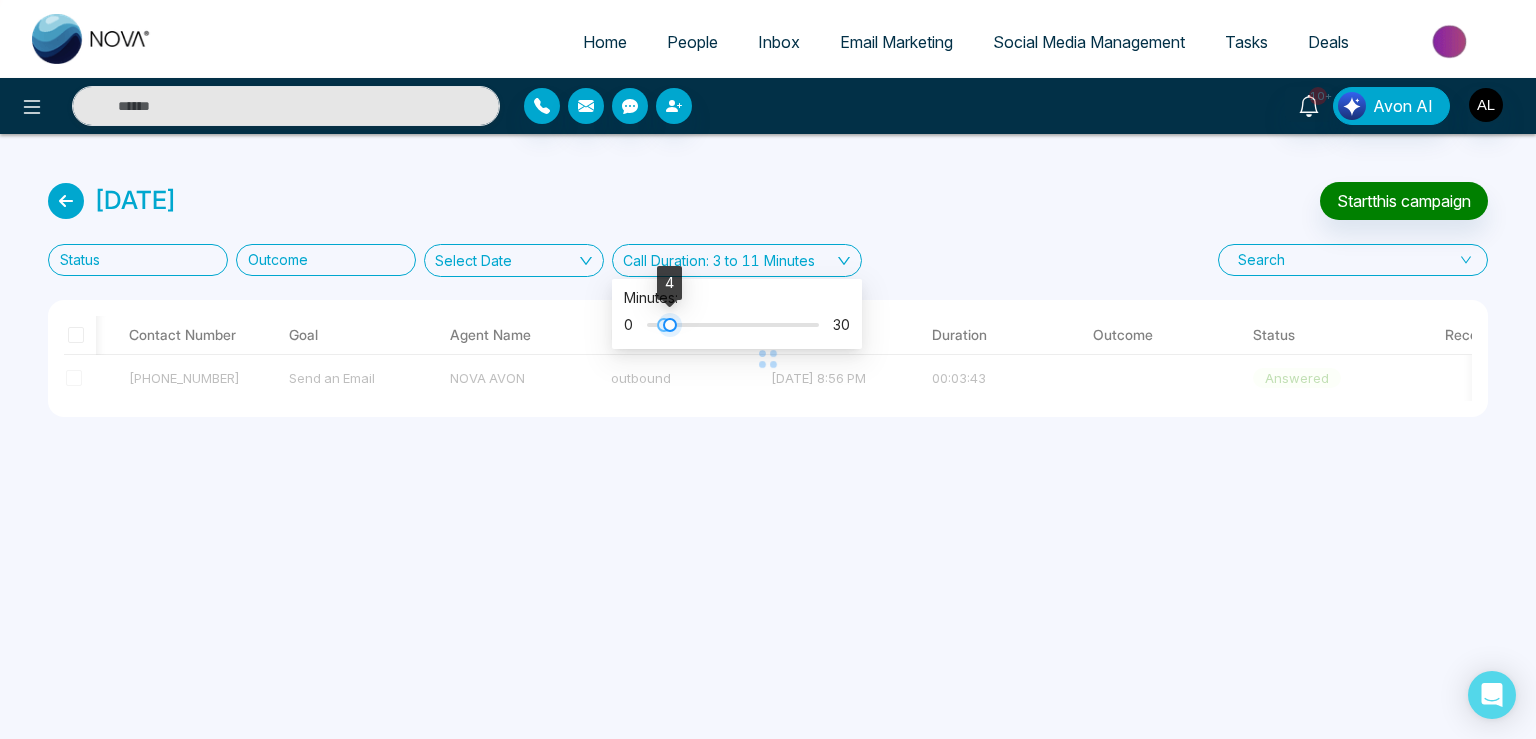 drag, startPoint x: 773, startPoint y: 324, endPoint x: 670, endPoint y: 327, distance: 103.04368 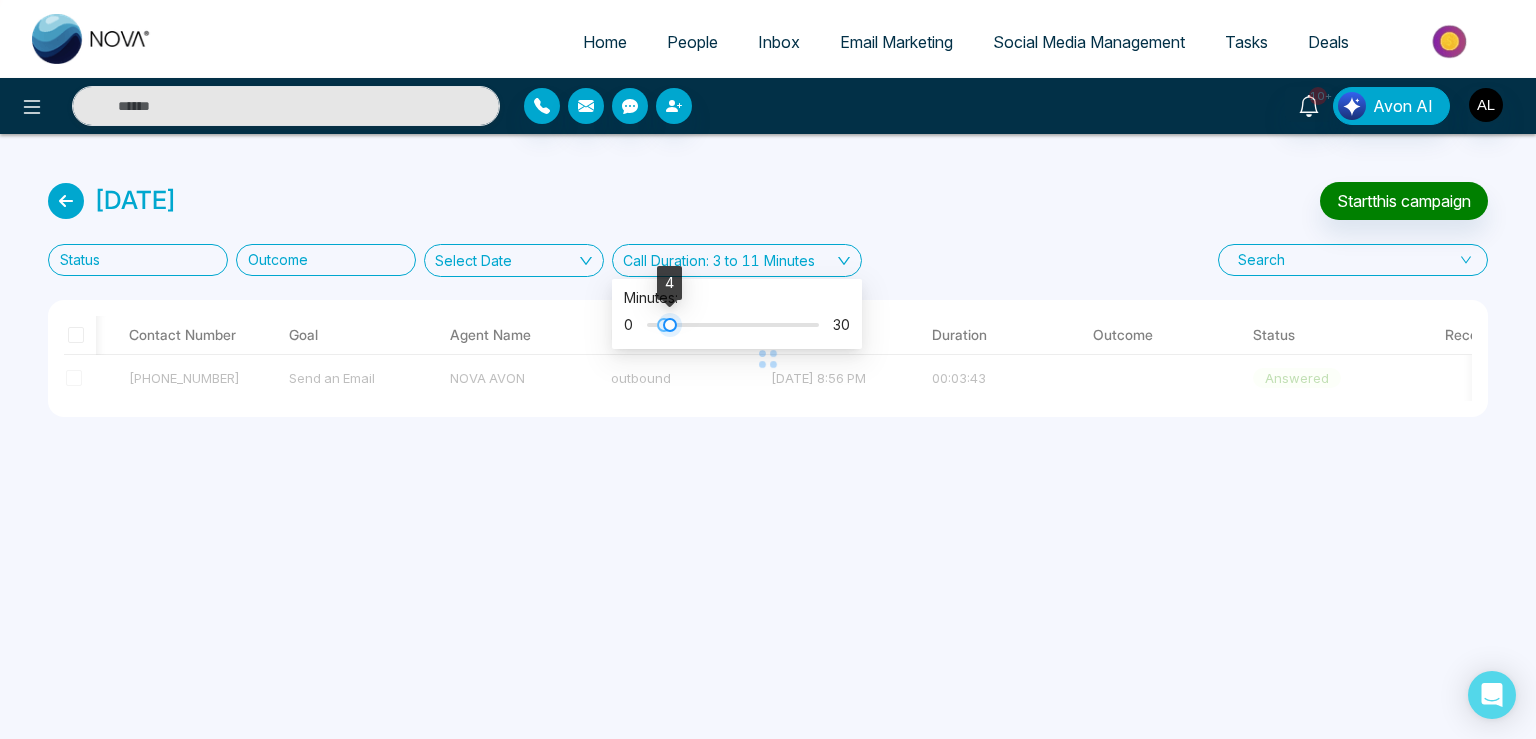 click at bounding box center [670, 325] 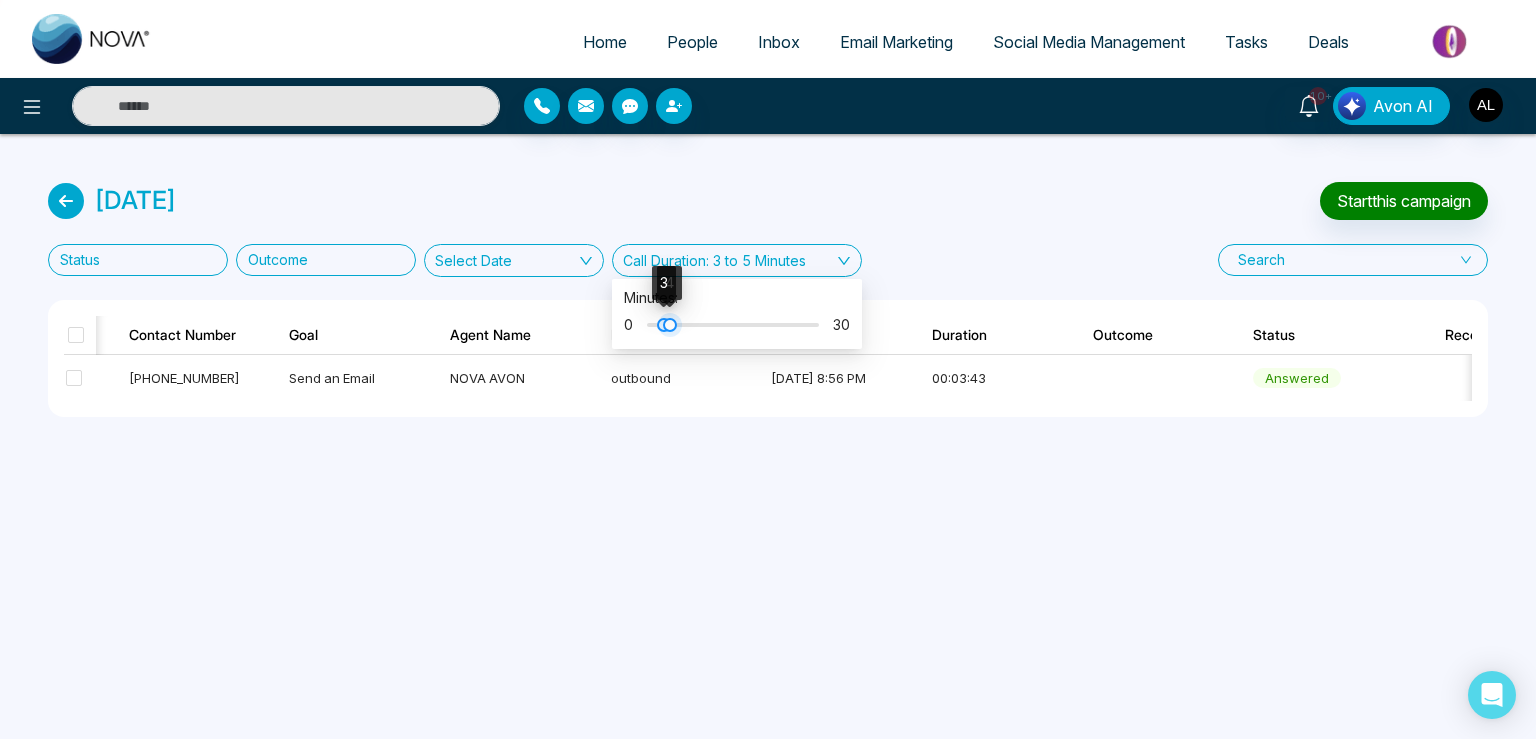 click at bounding box center (733, 325) 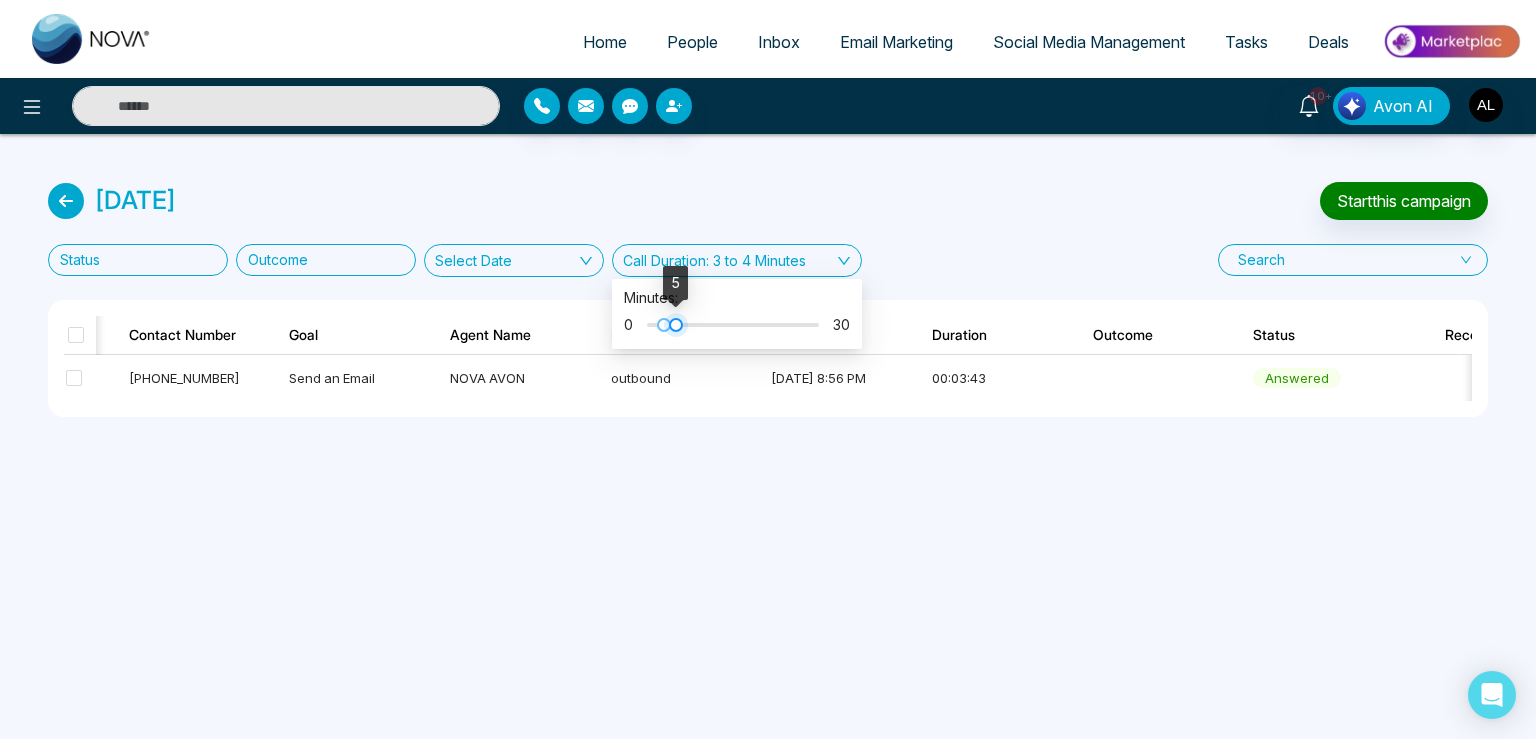 click at bounding box center (676, 325) 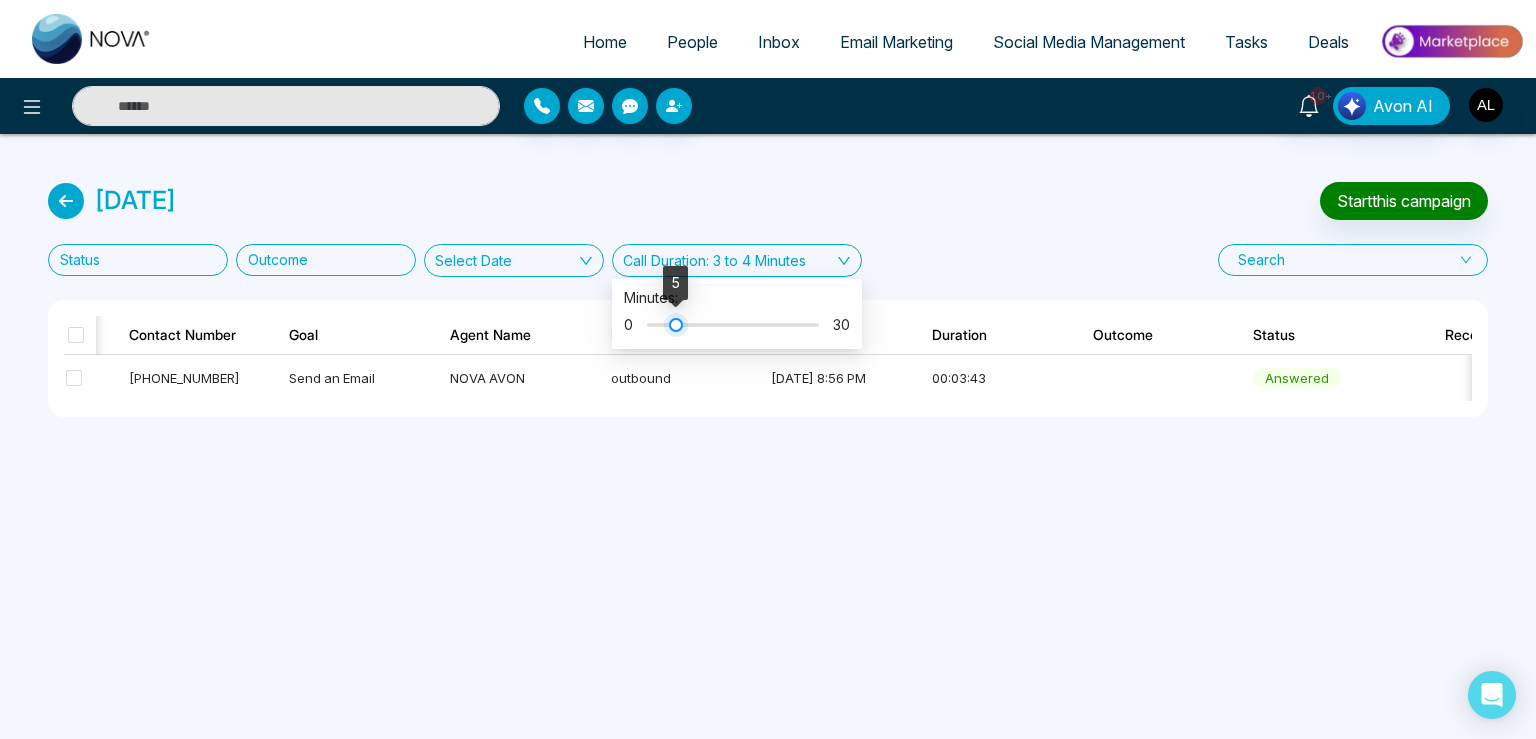 click at bounding box center (676, 325) 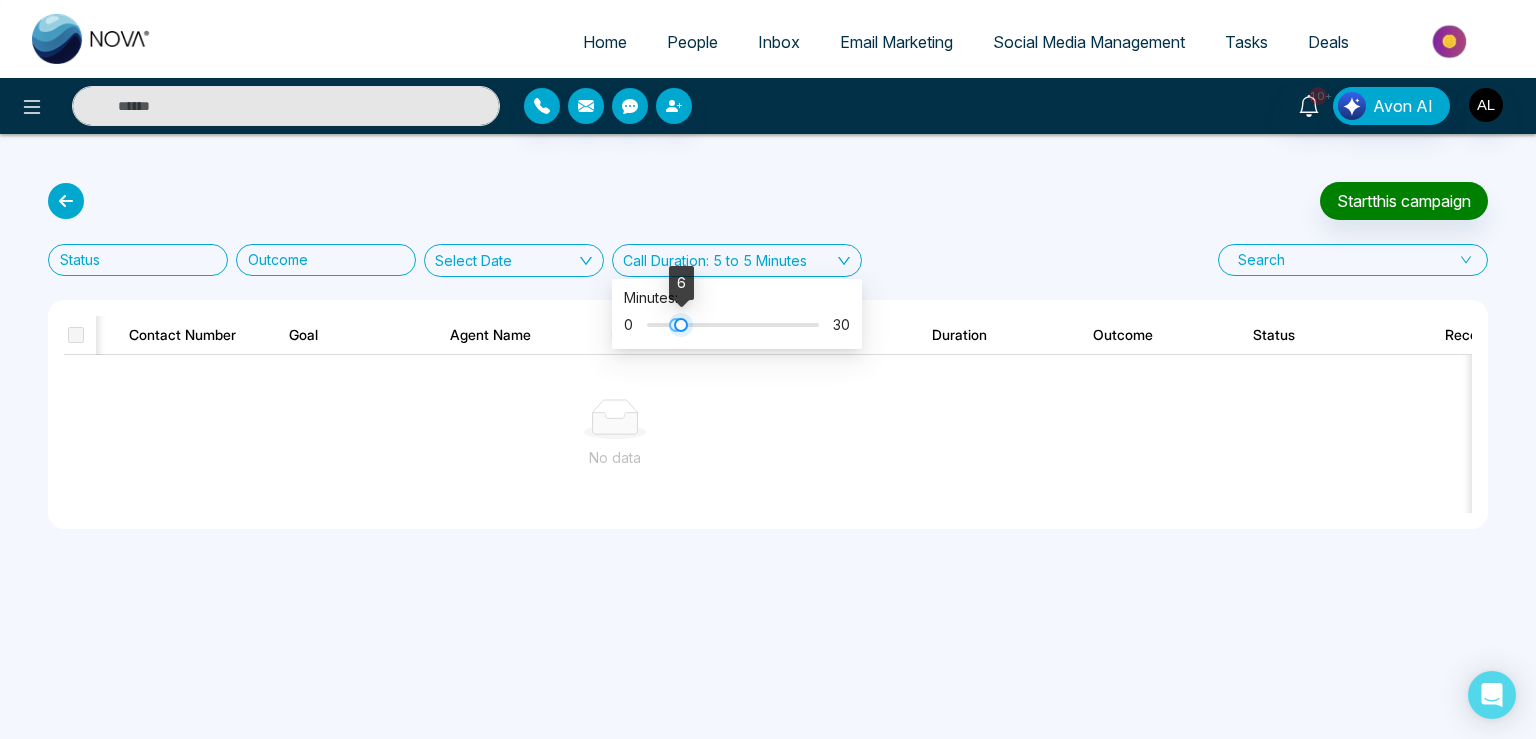 click at bounding box center (681, 325) 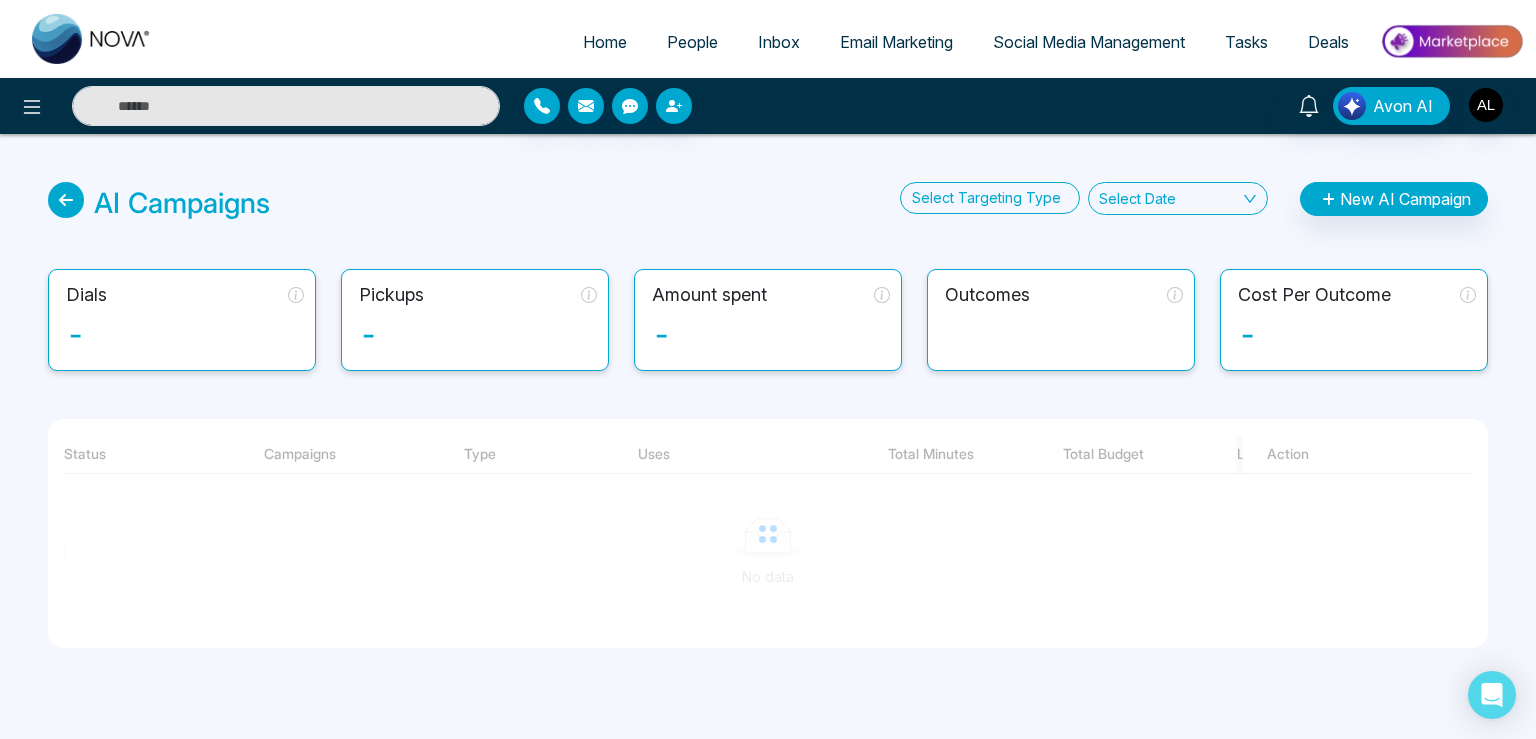 click at bounding box center [256, 106] 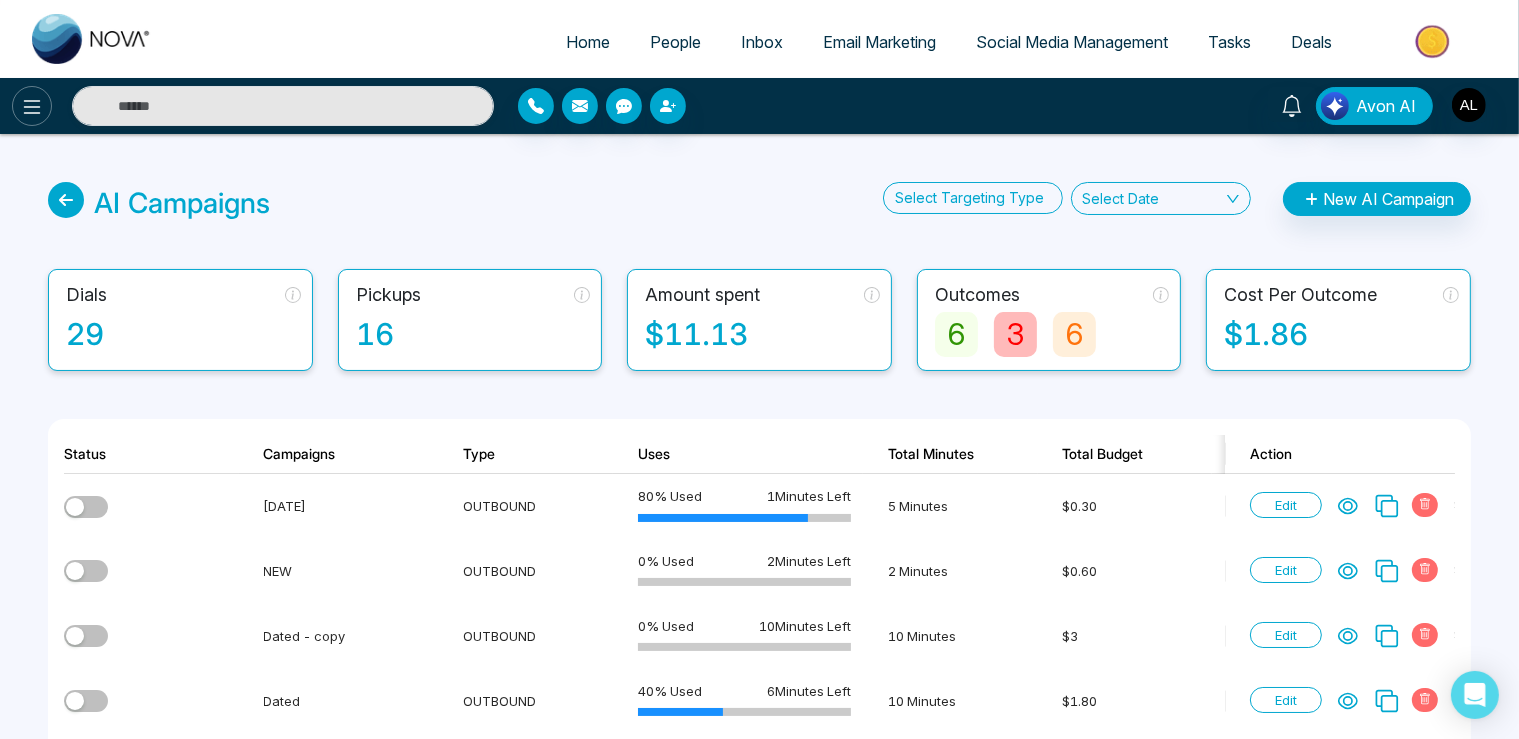 click 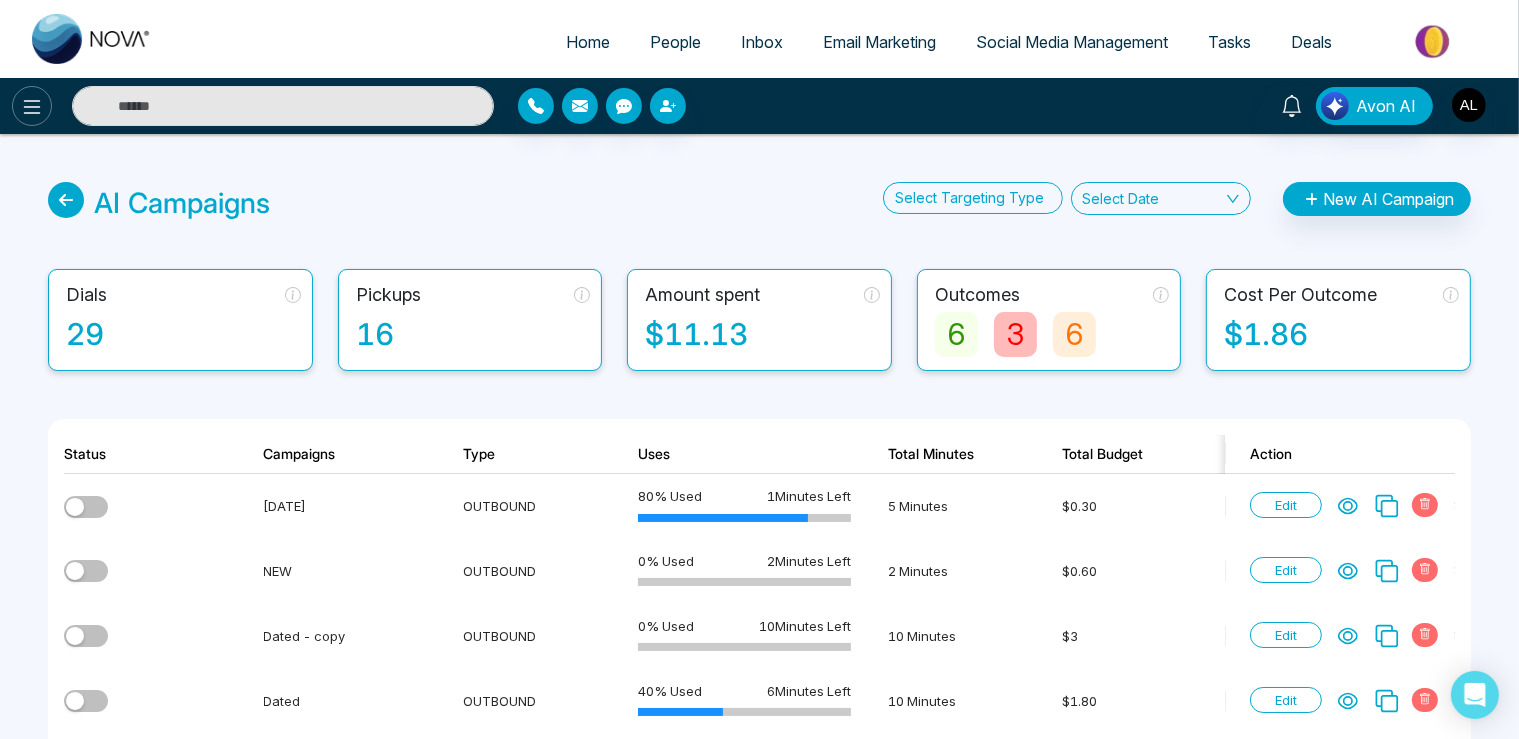 click 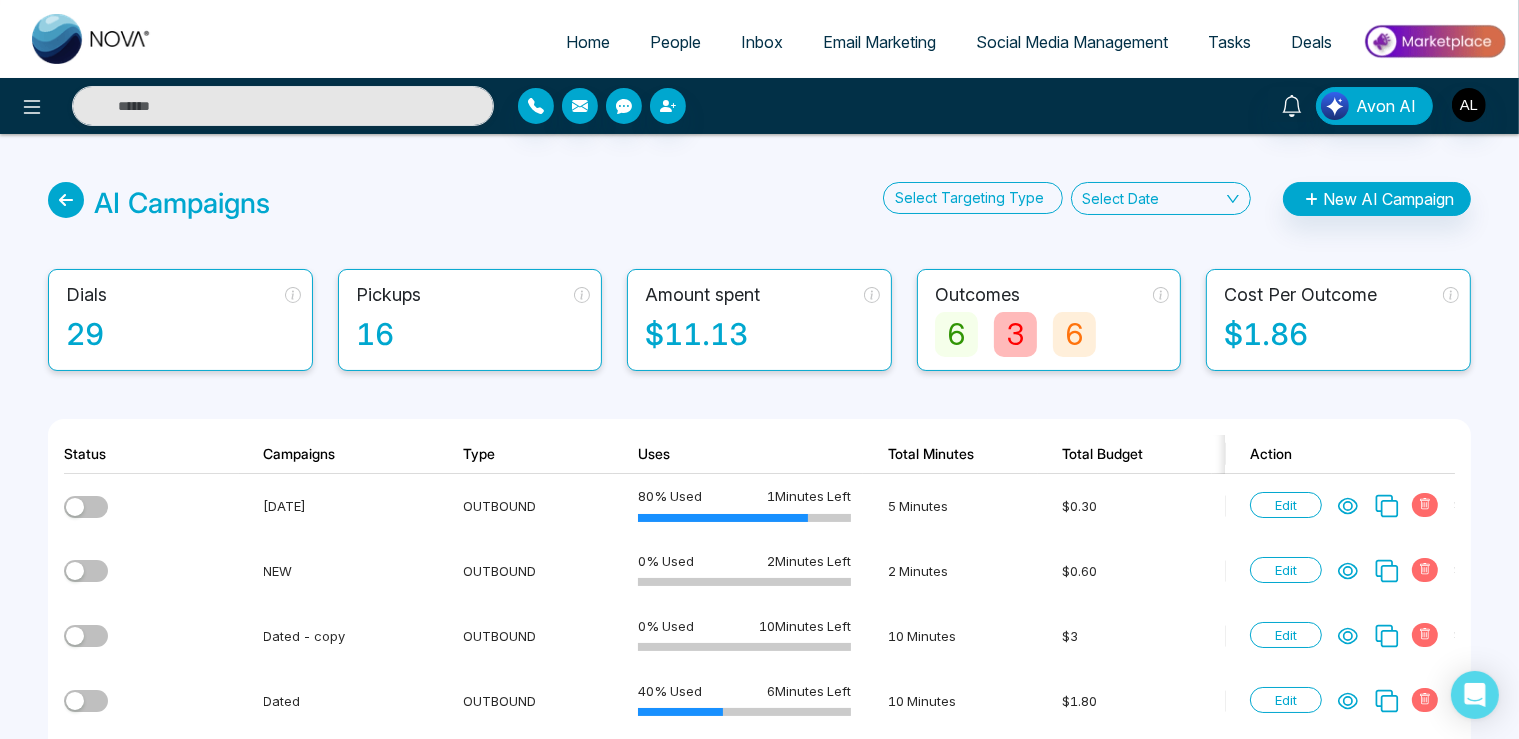 click at bounding box center [253, 106] 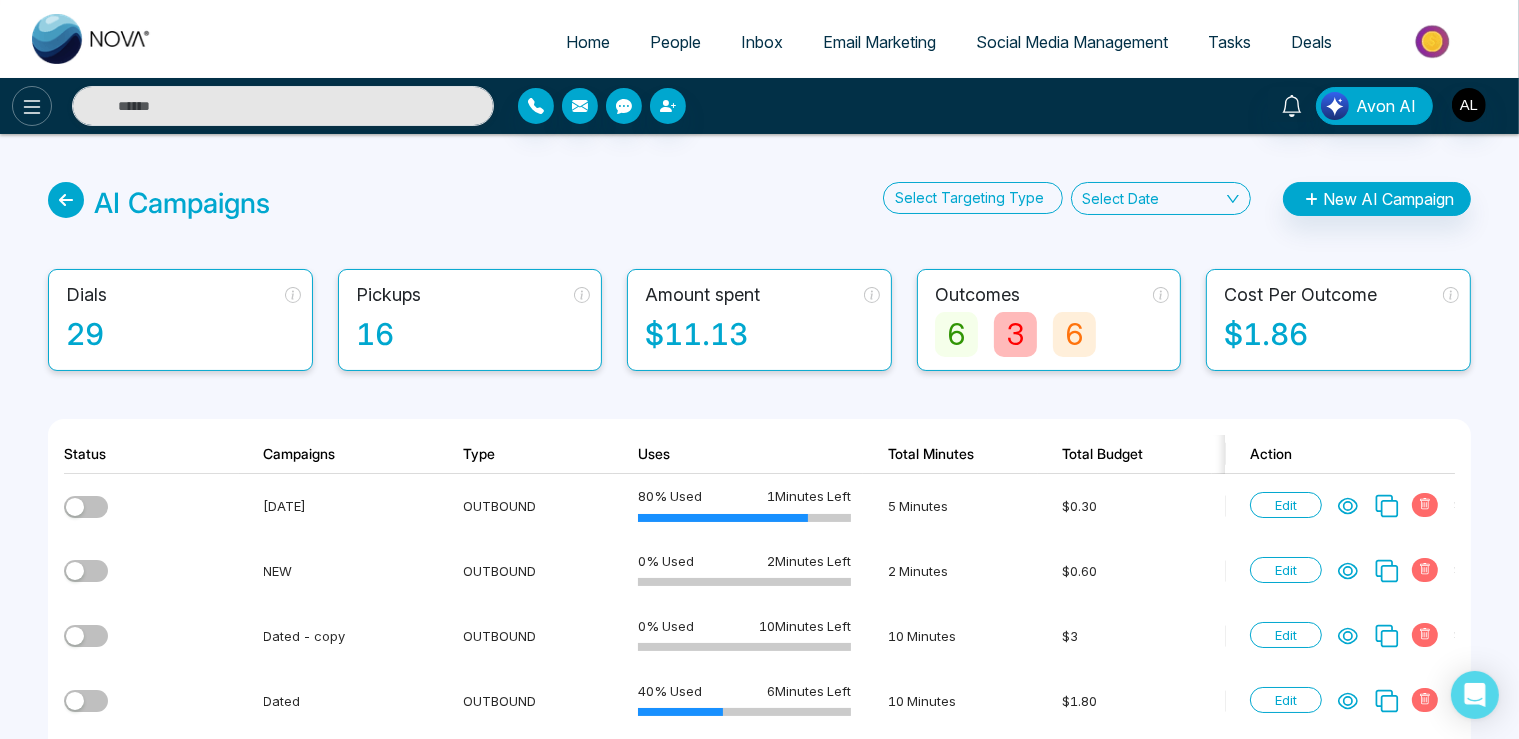 click 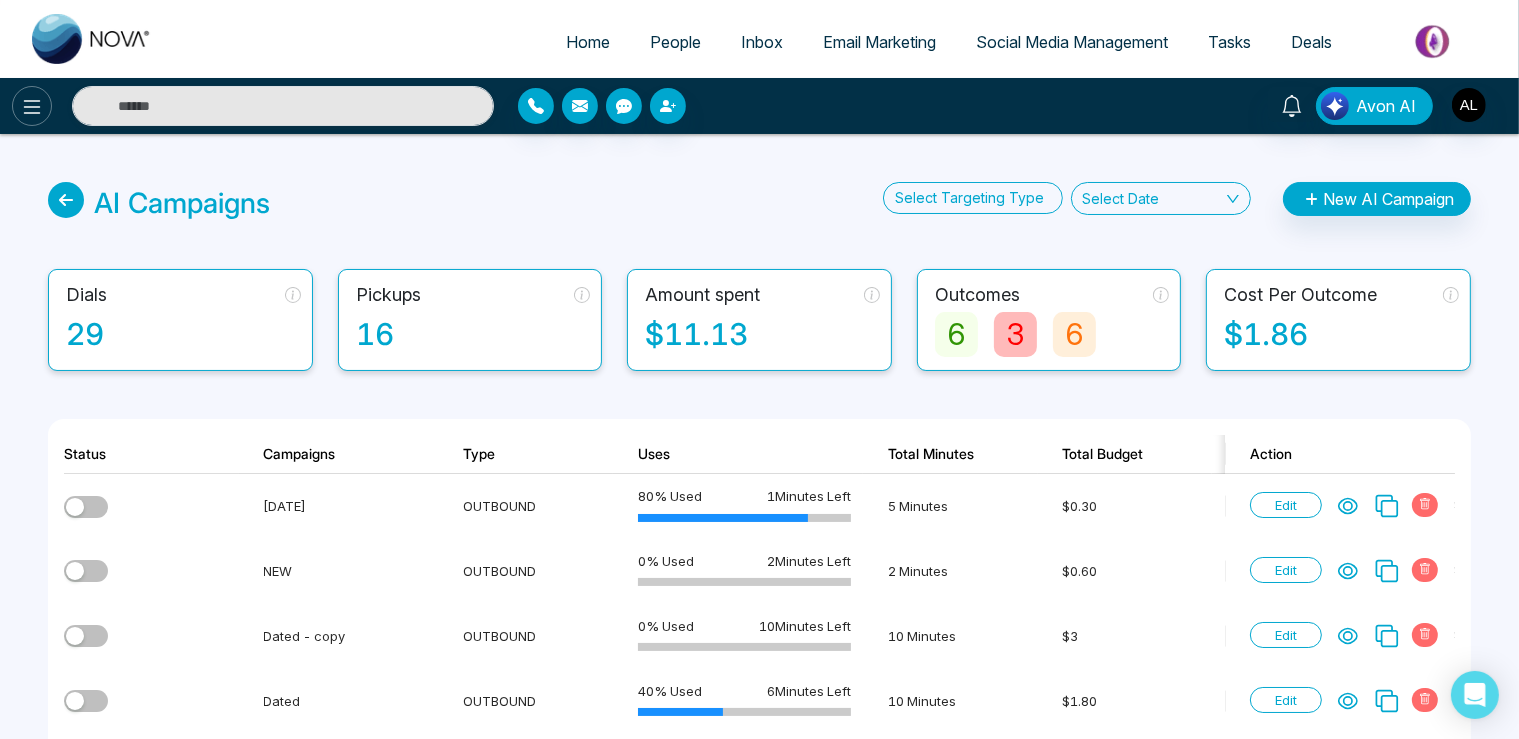 click 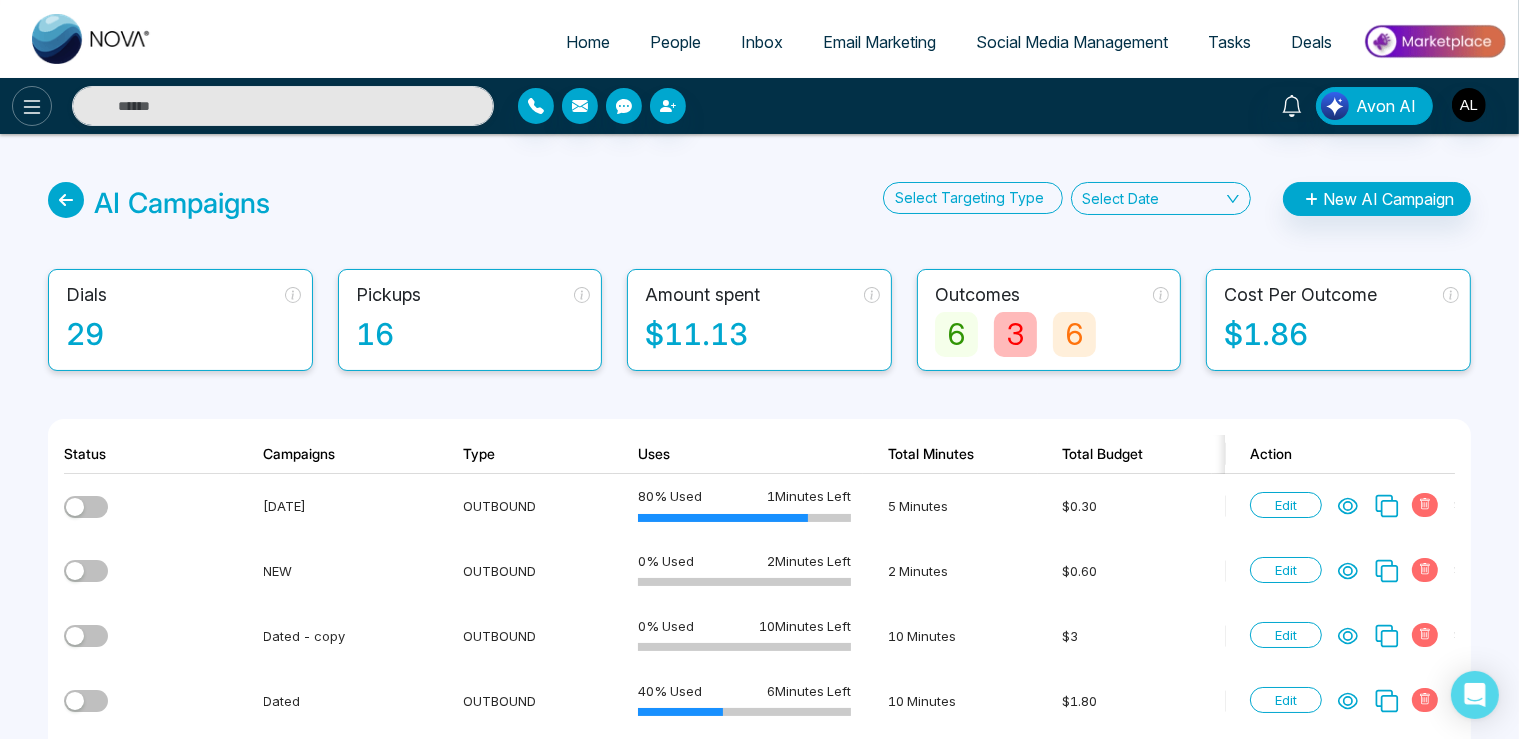 click 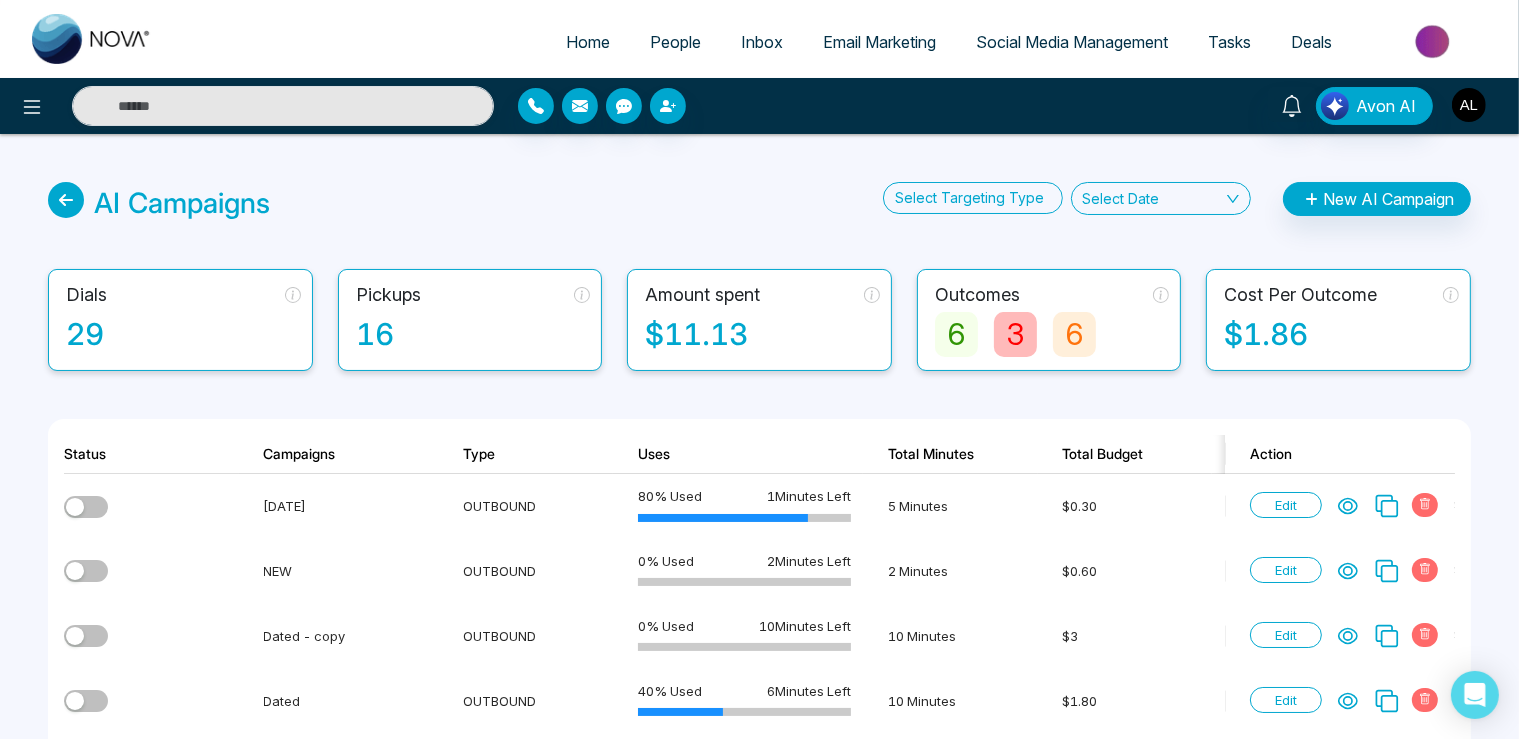 click at bounding box center (1469, 105) 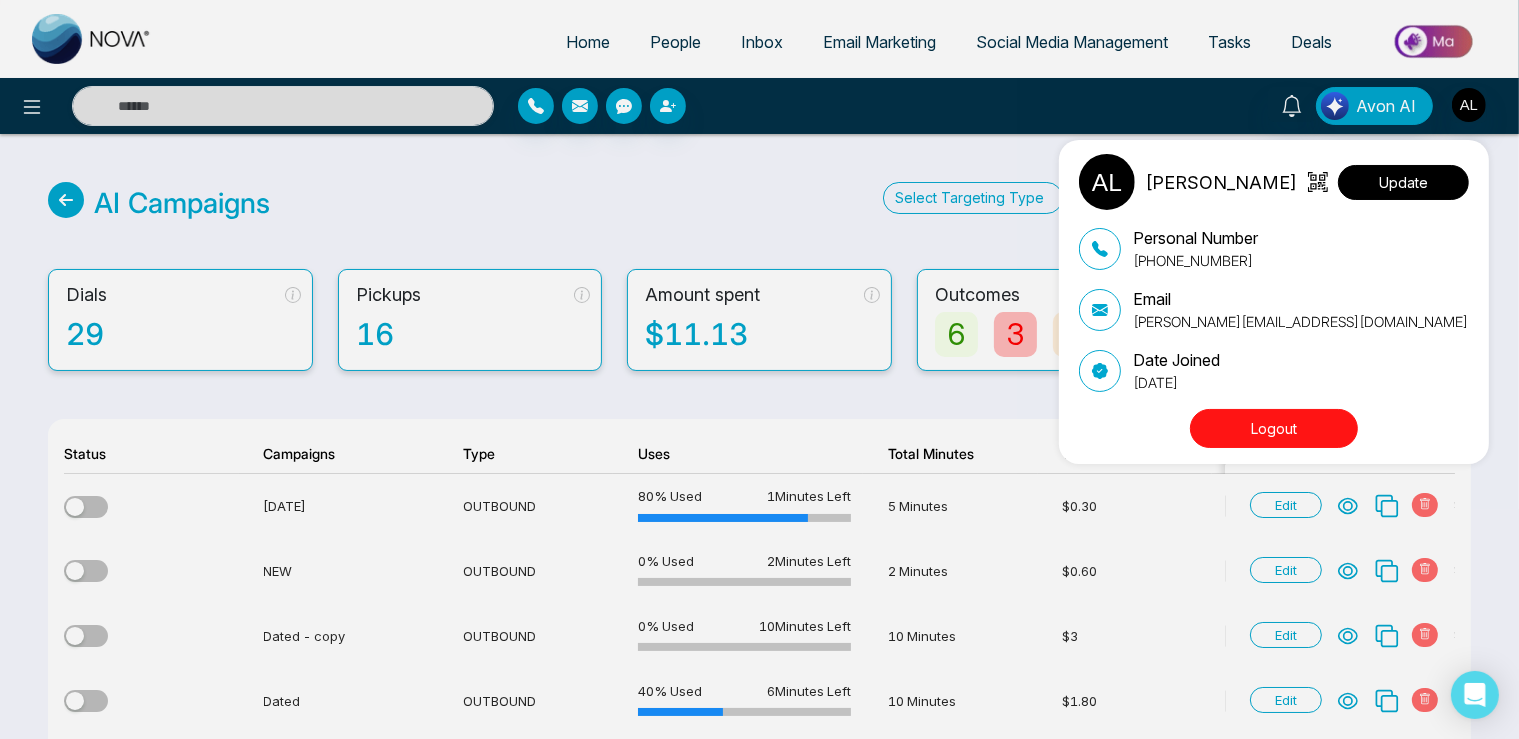 click on "Update" at bounding box center (1403, 182) 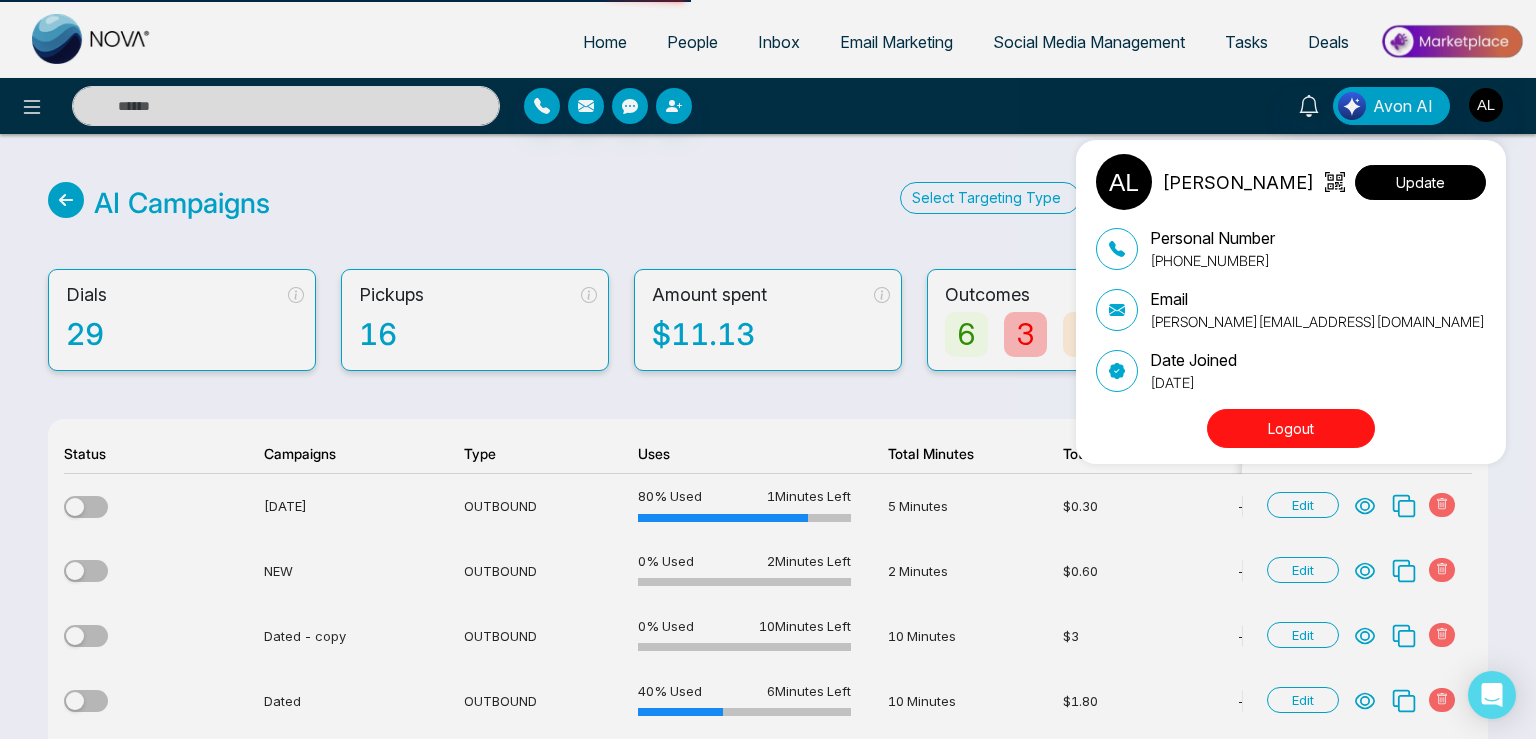 select on "***" 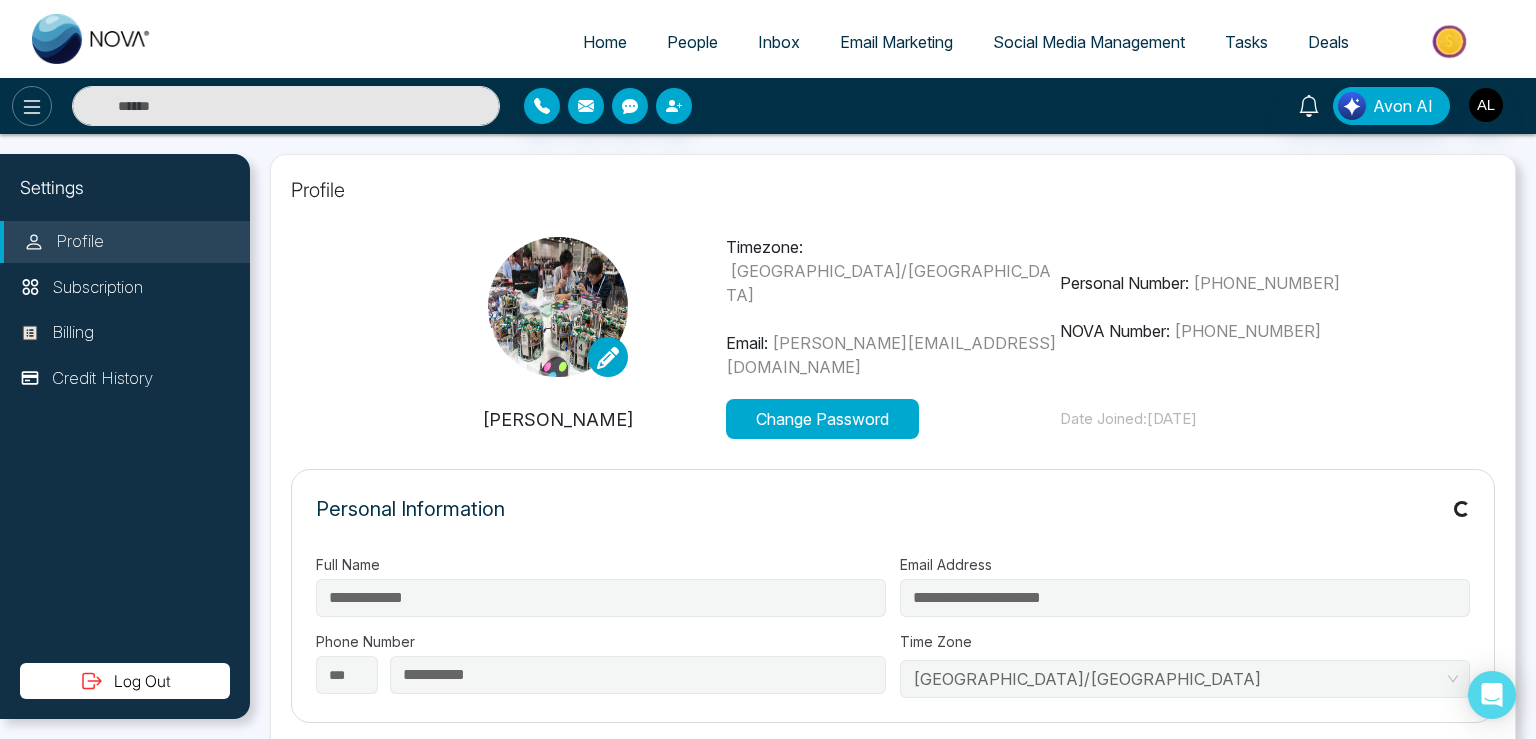 click 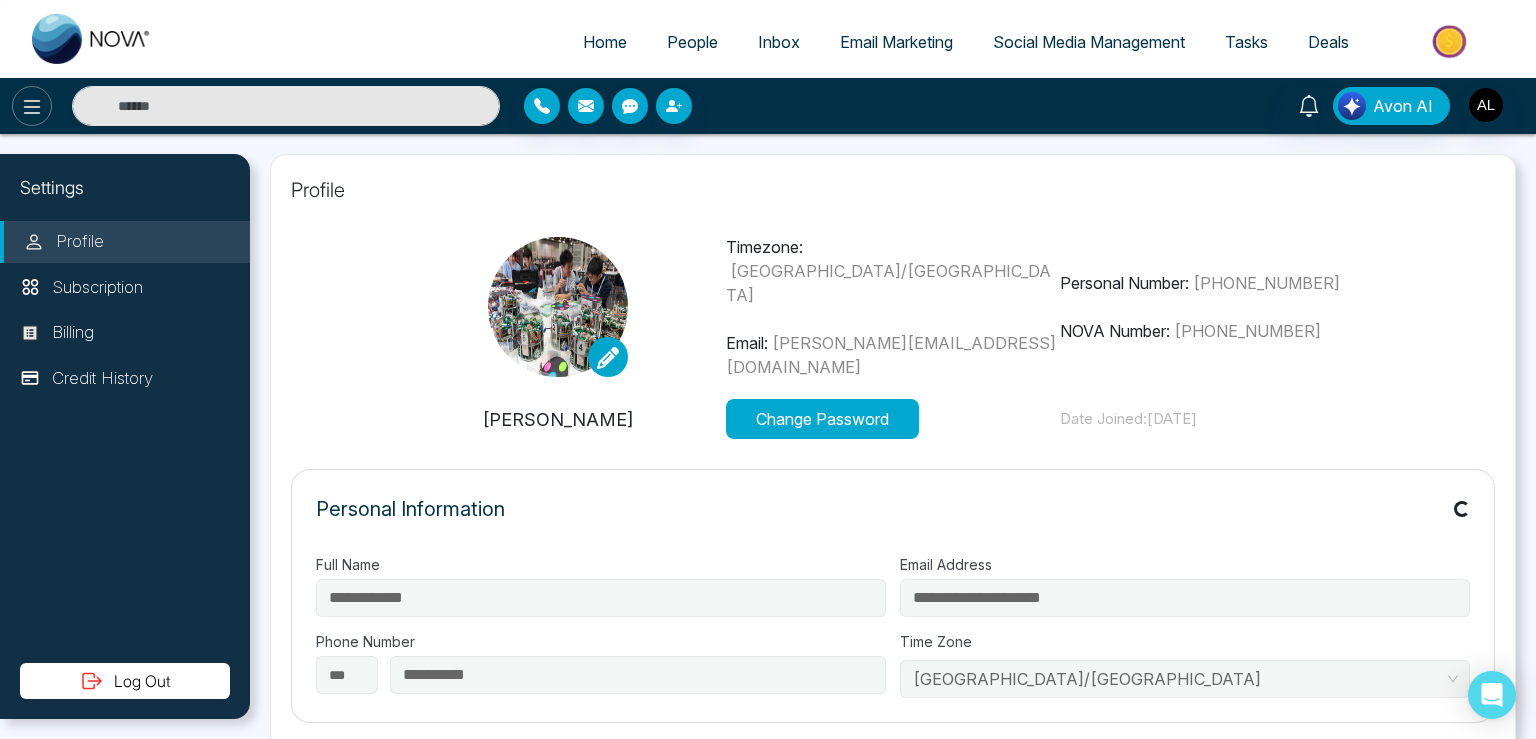 click 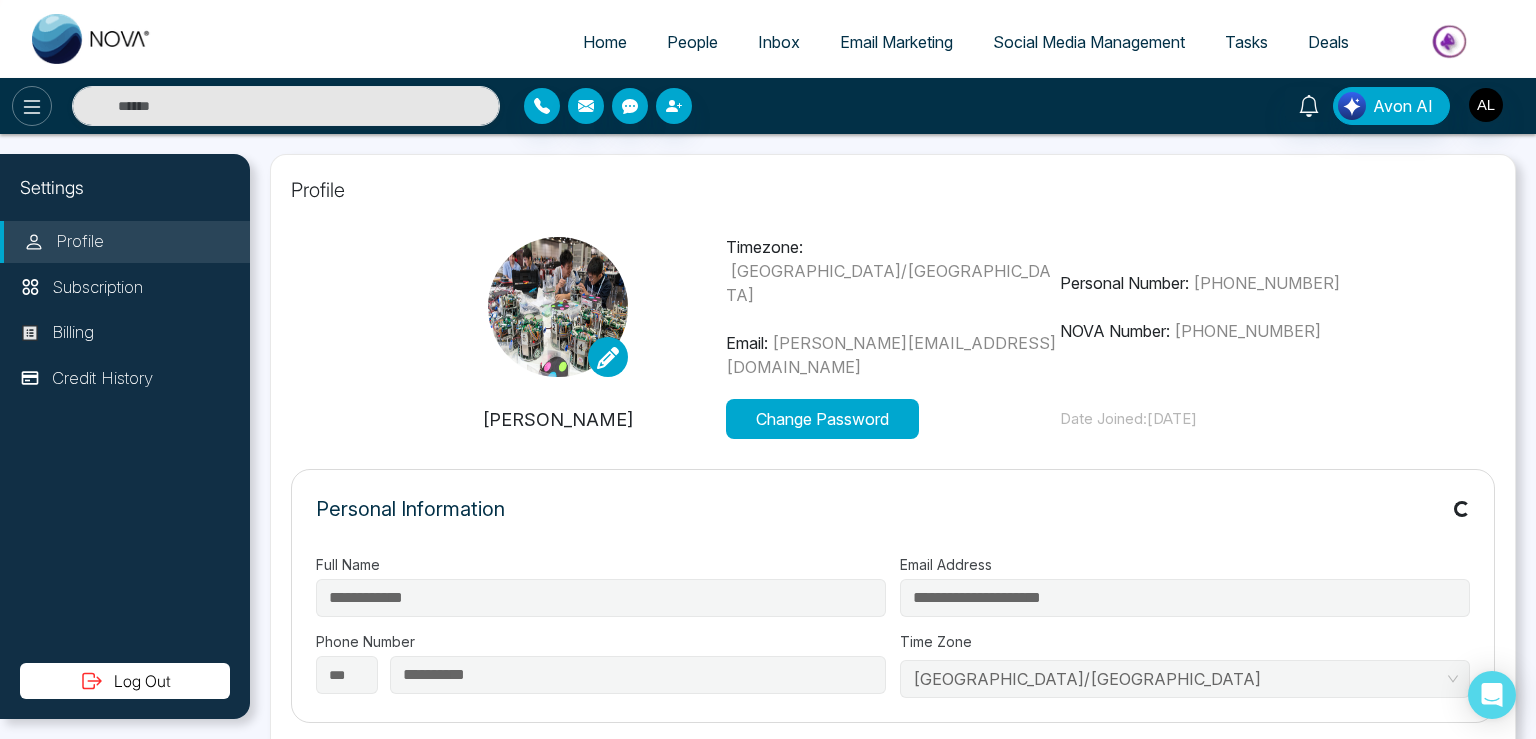 click 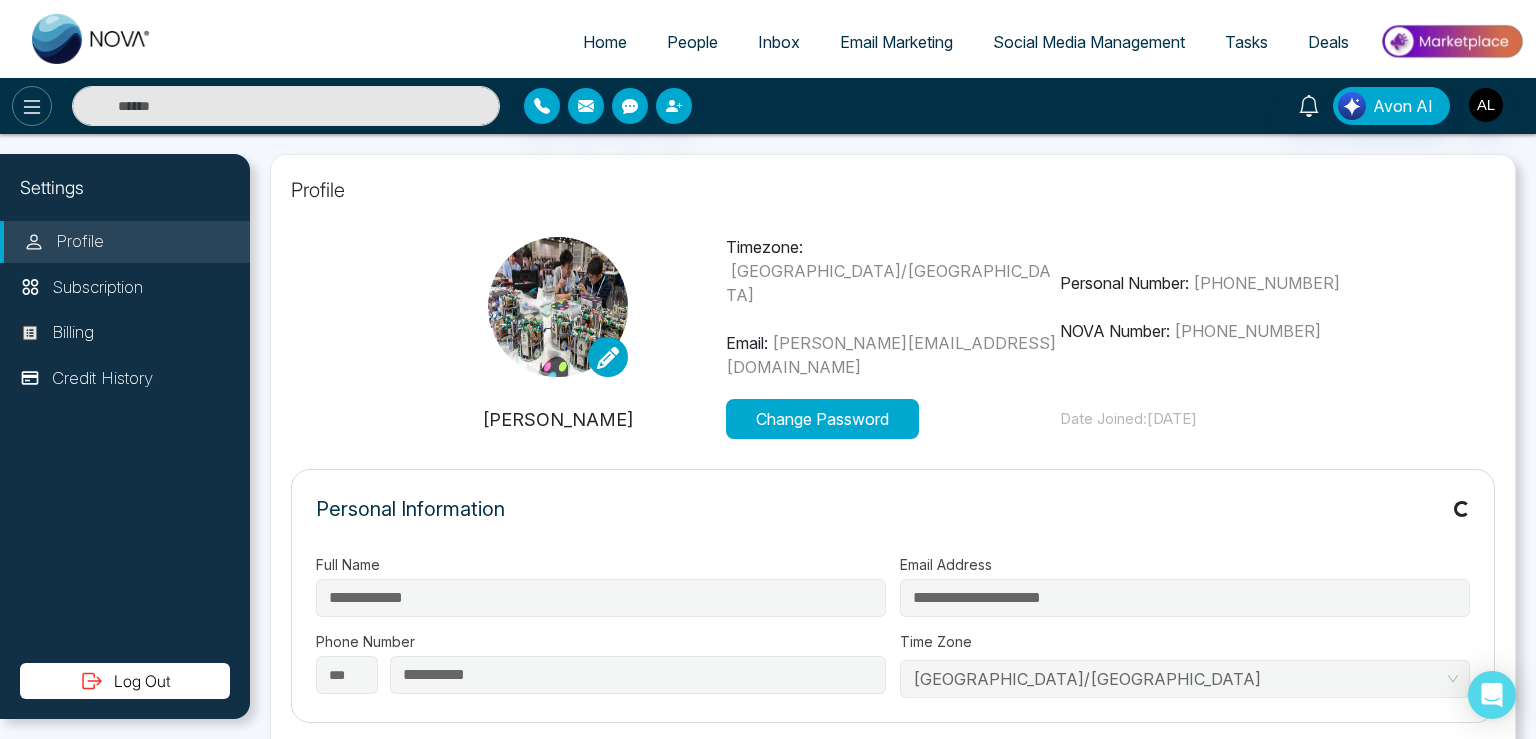 click 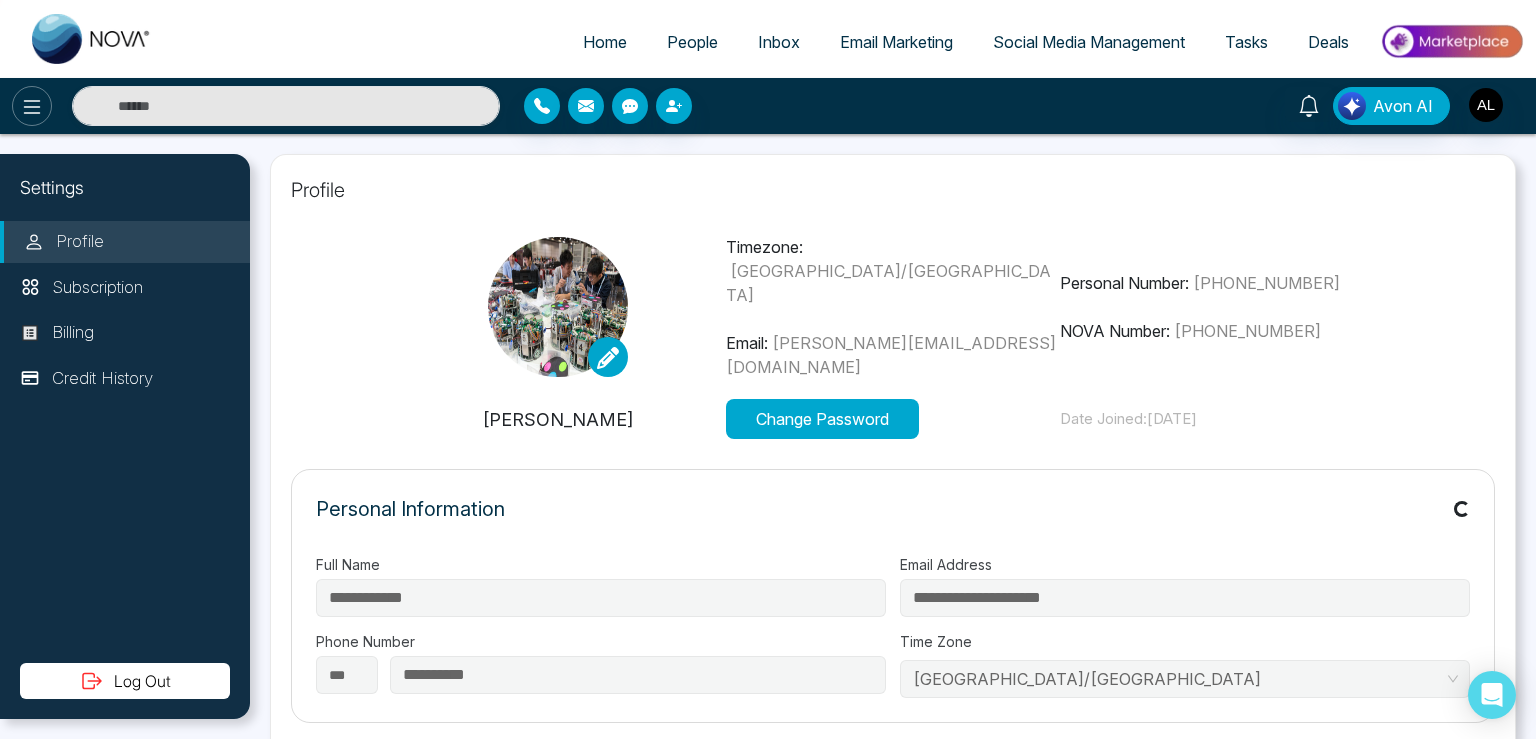click 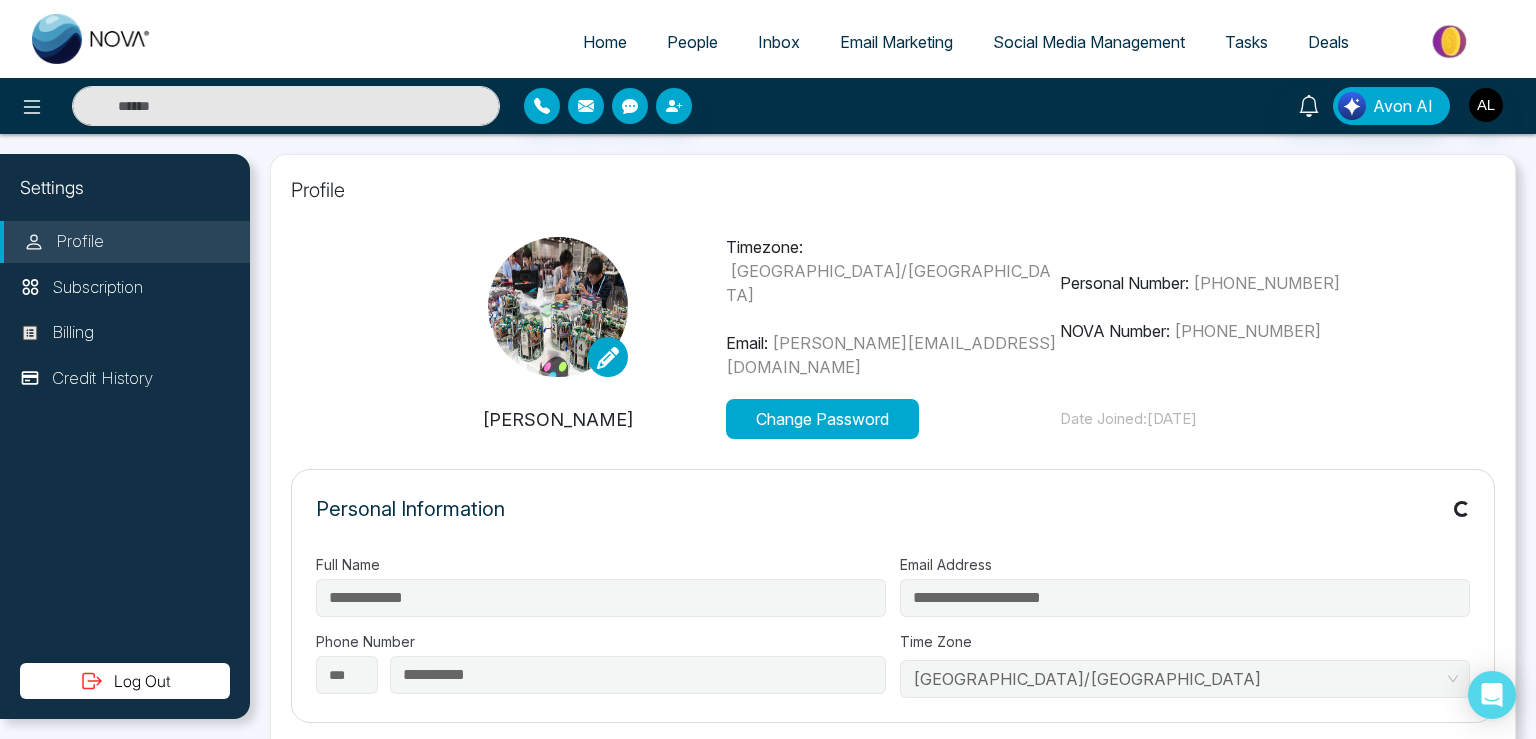 click on "Home" at bounding box center (605, 42) 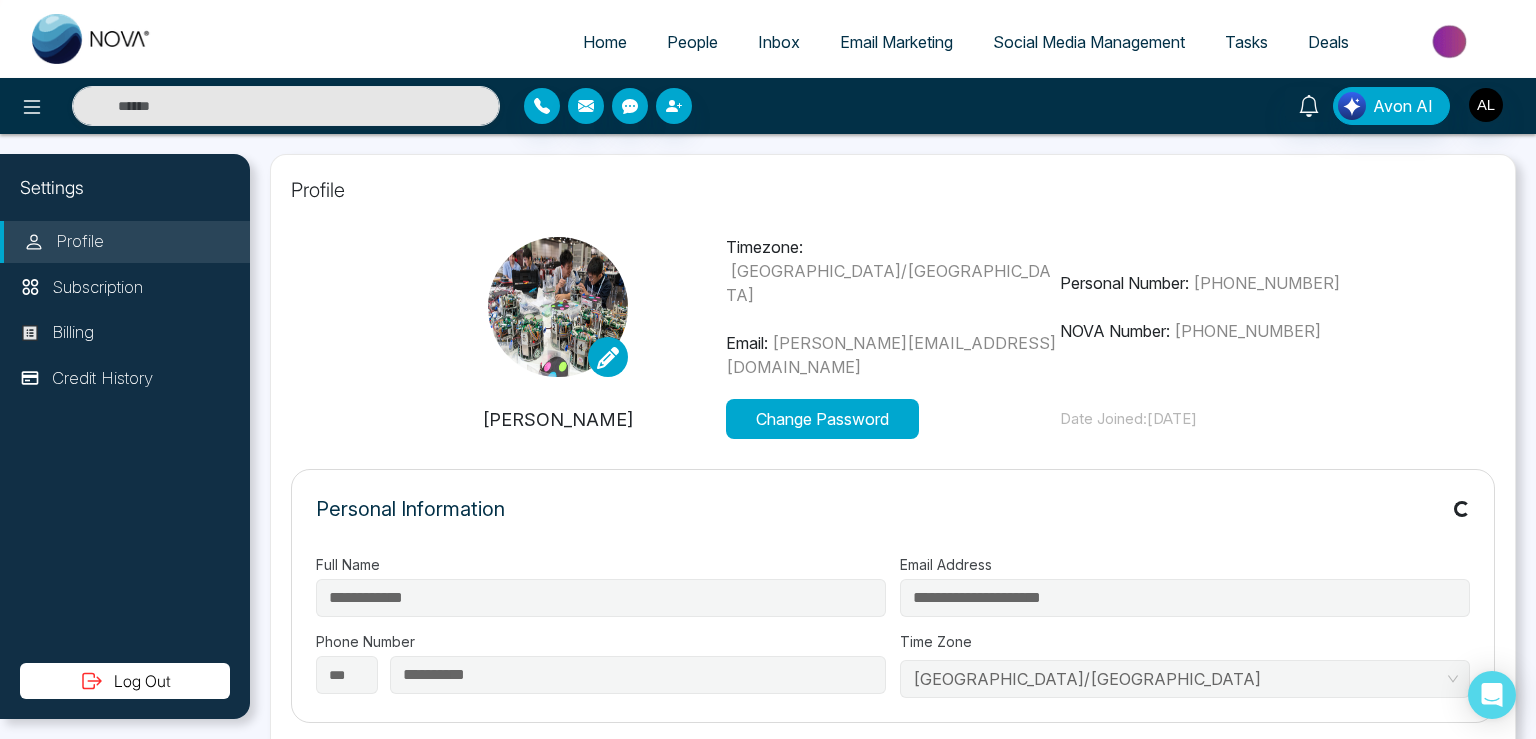 select on "*" 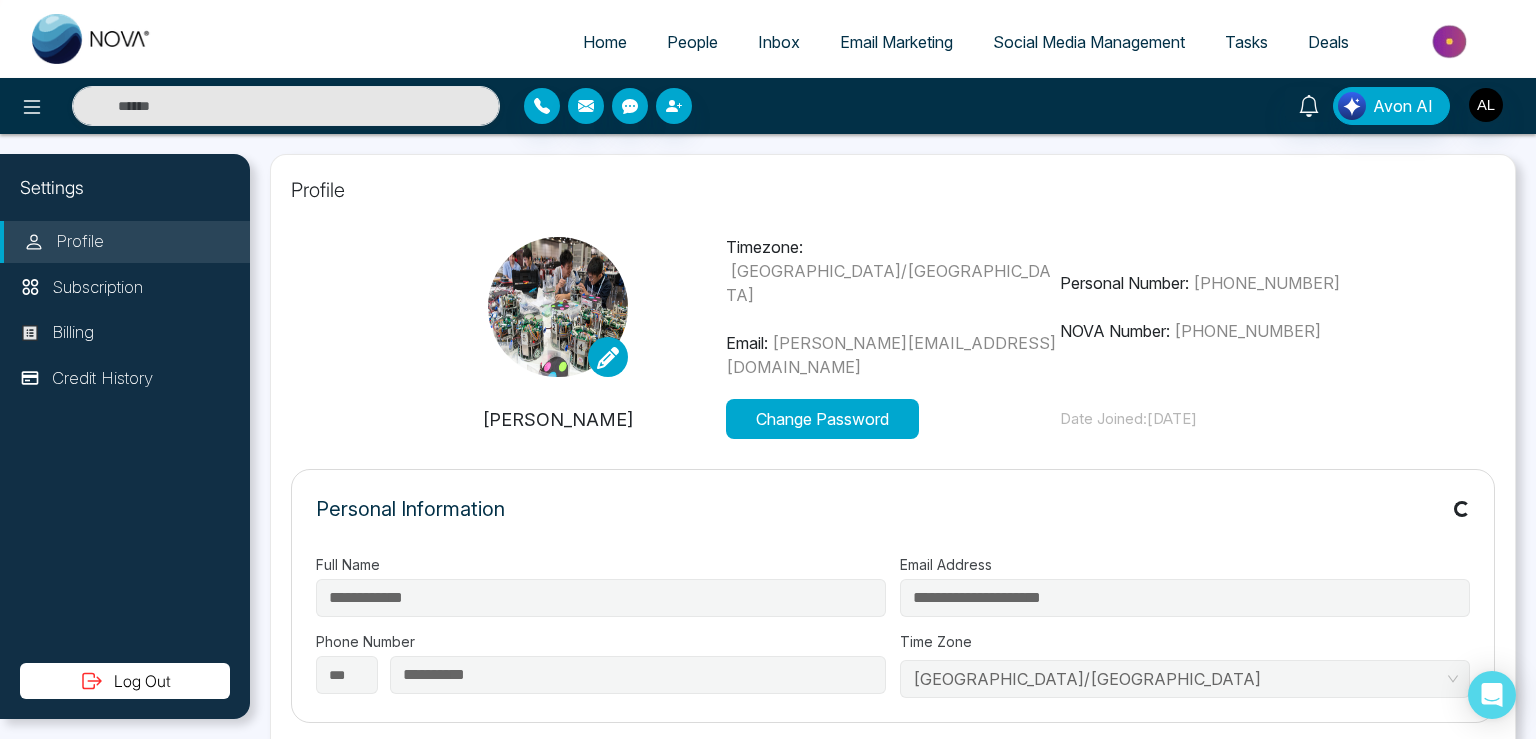 select on "*" 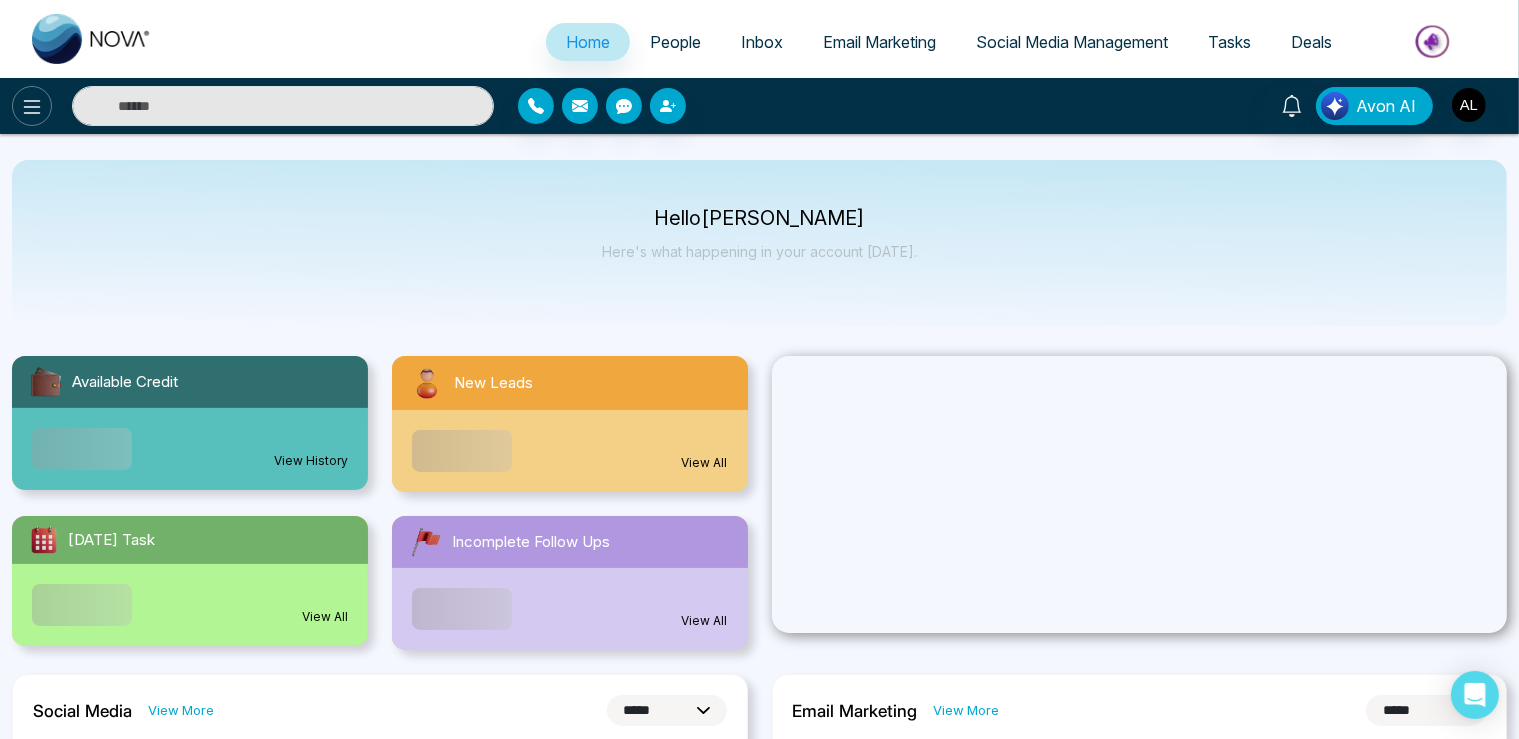 click 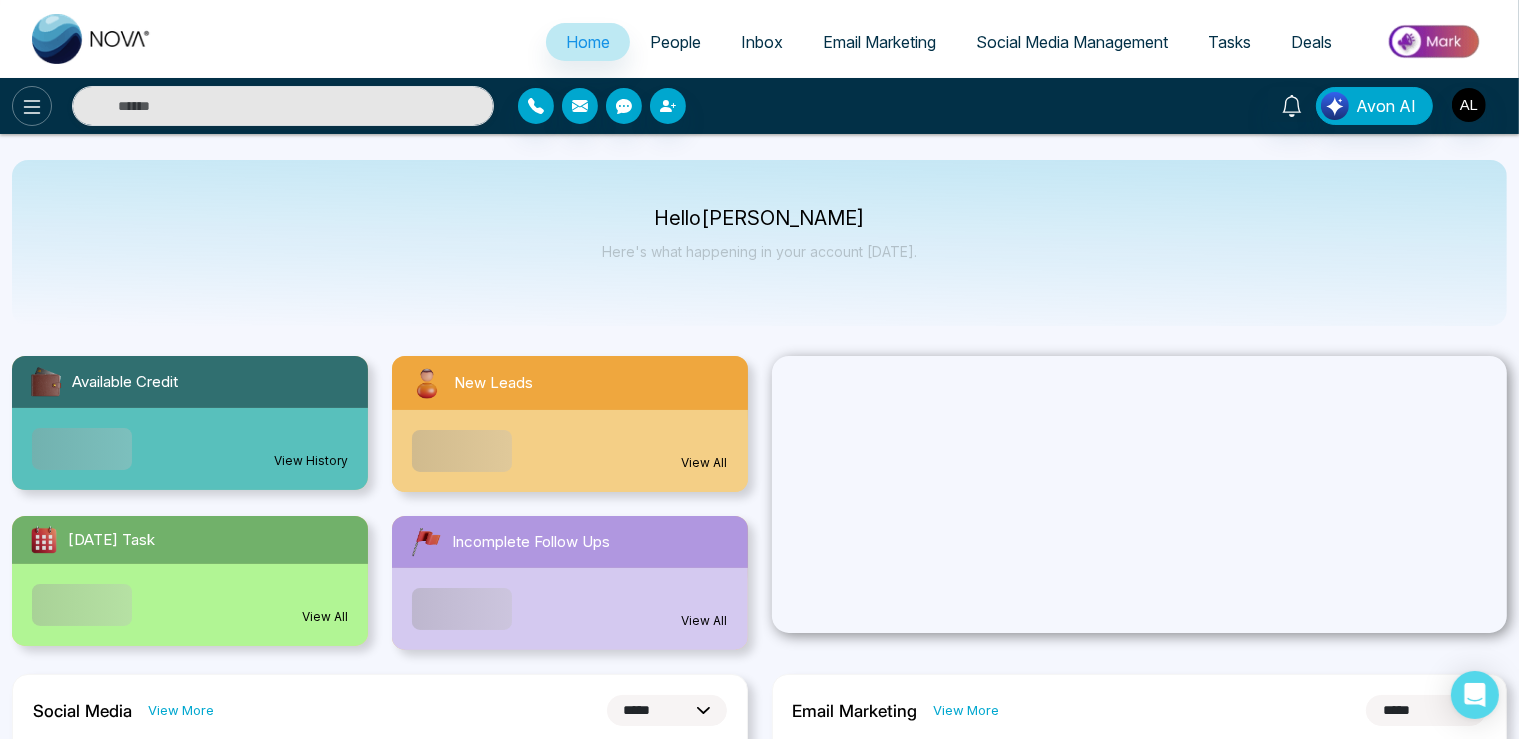 click 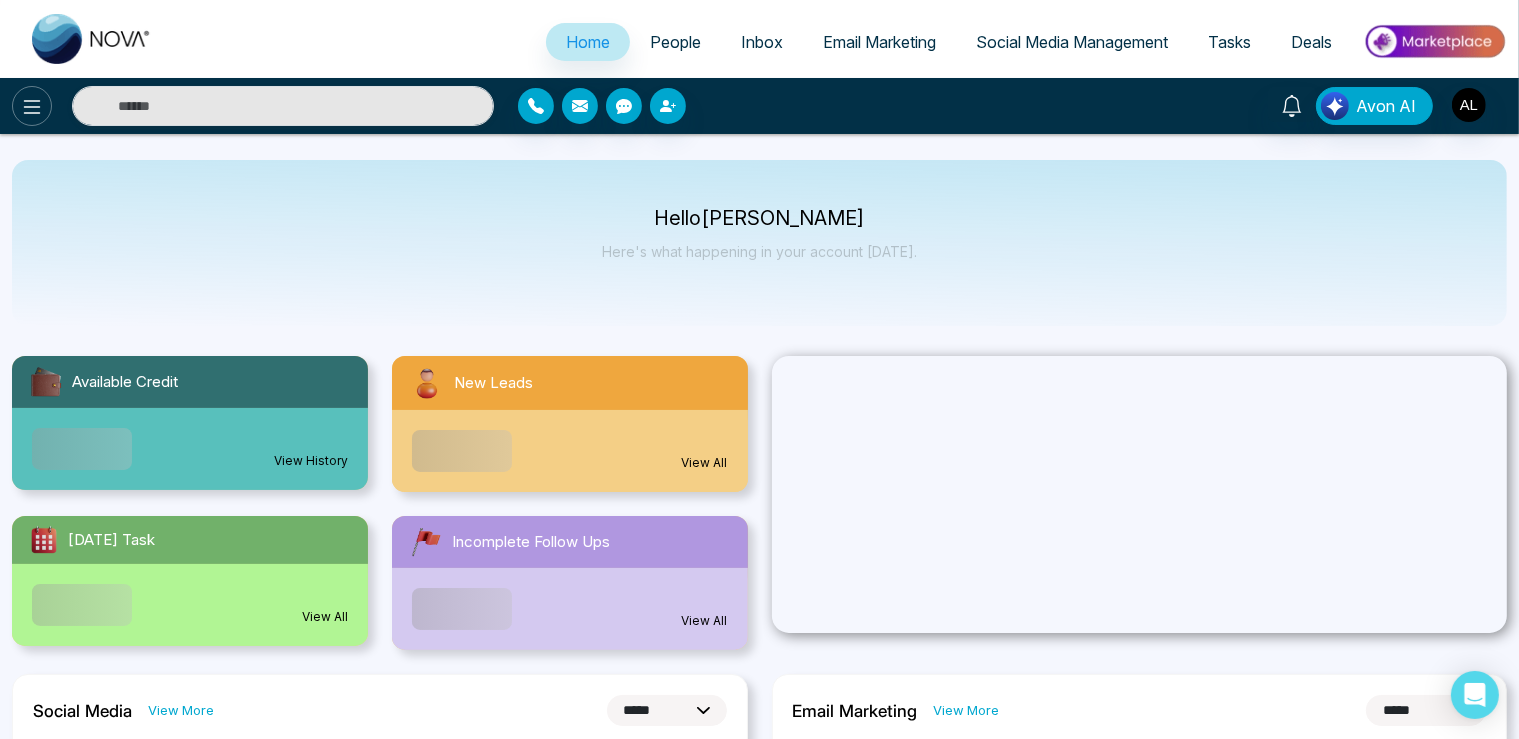 click 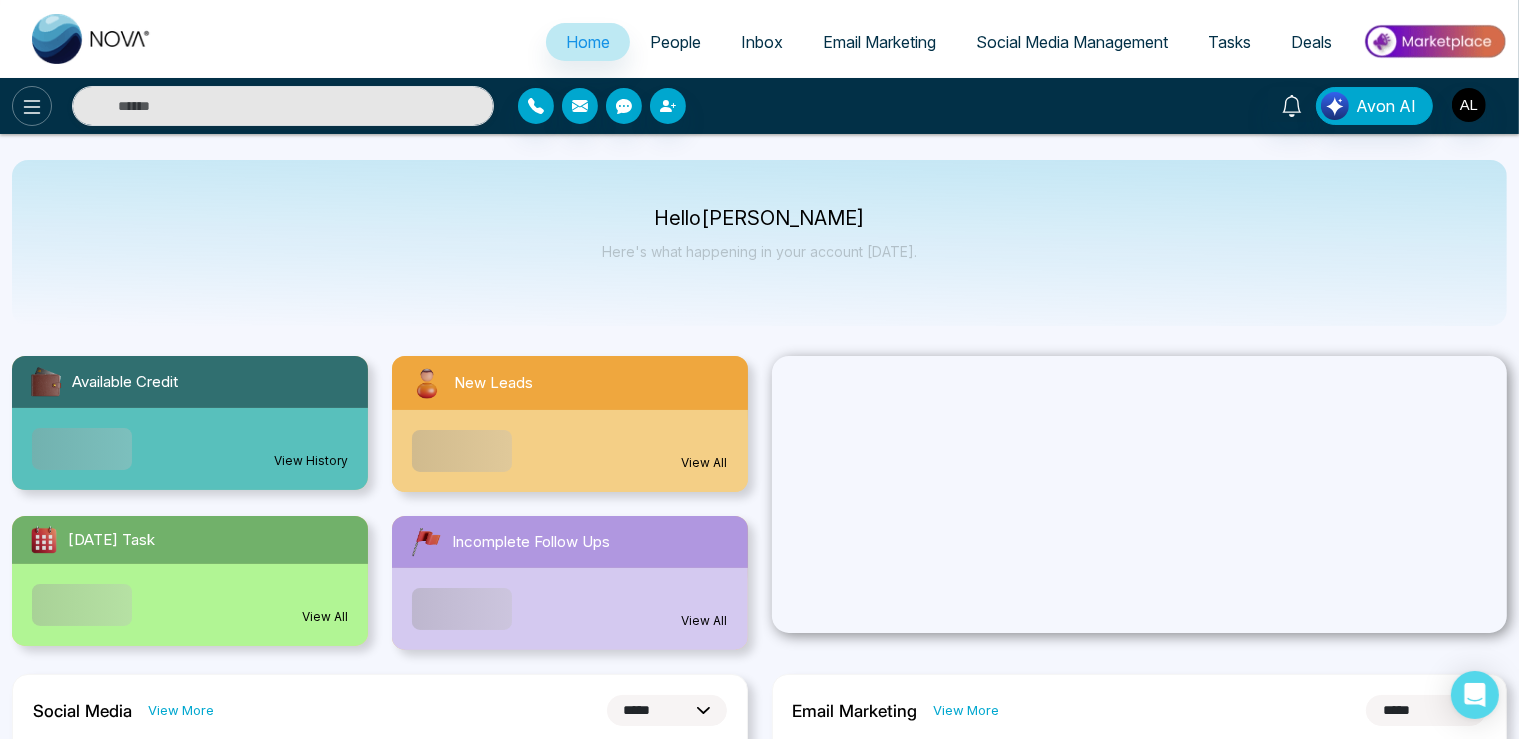 click 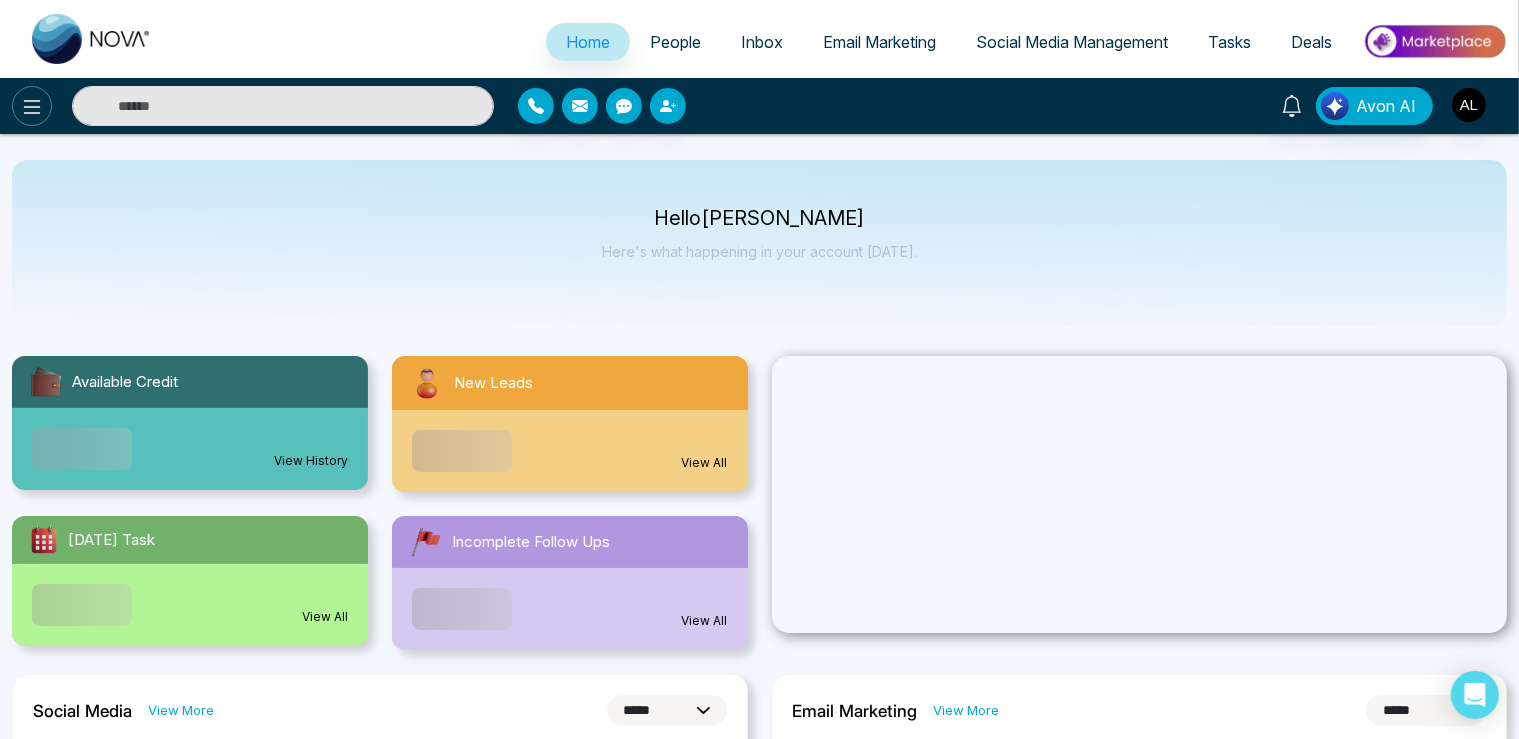 click 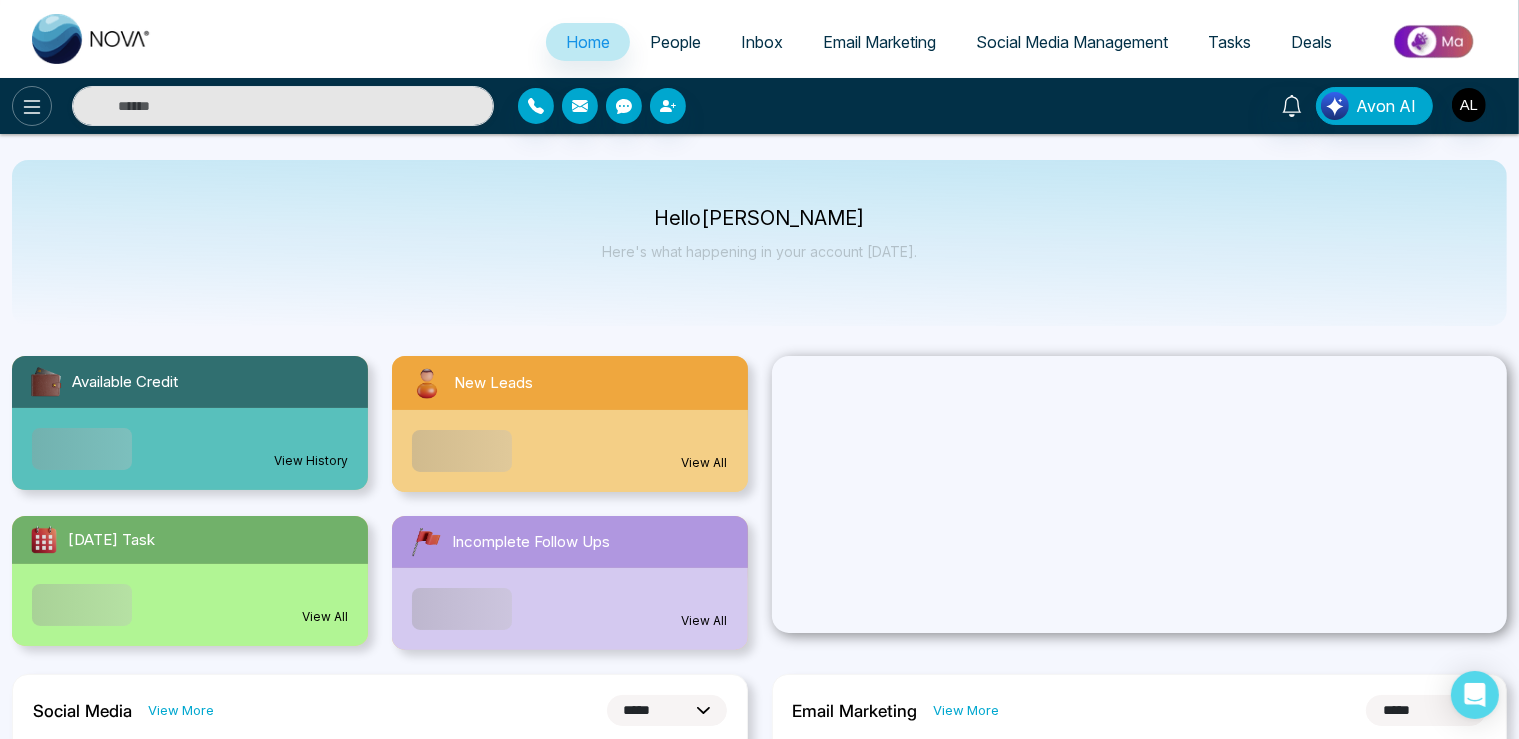 click 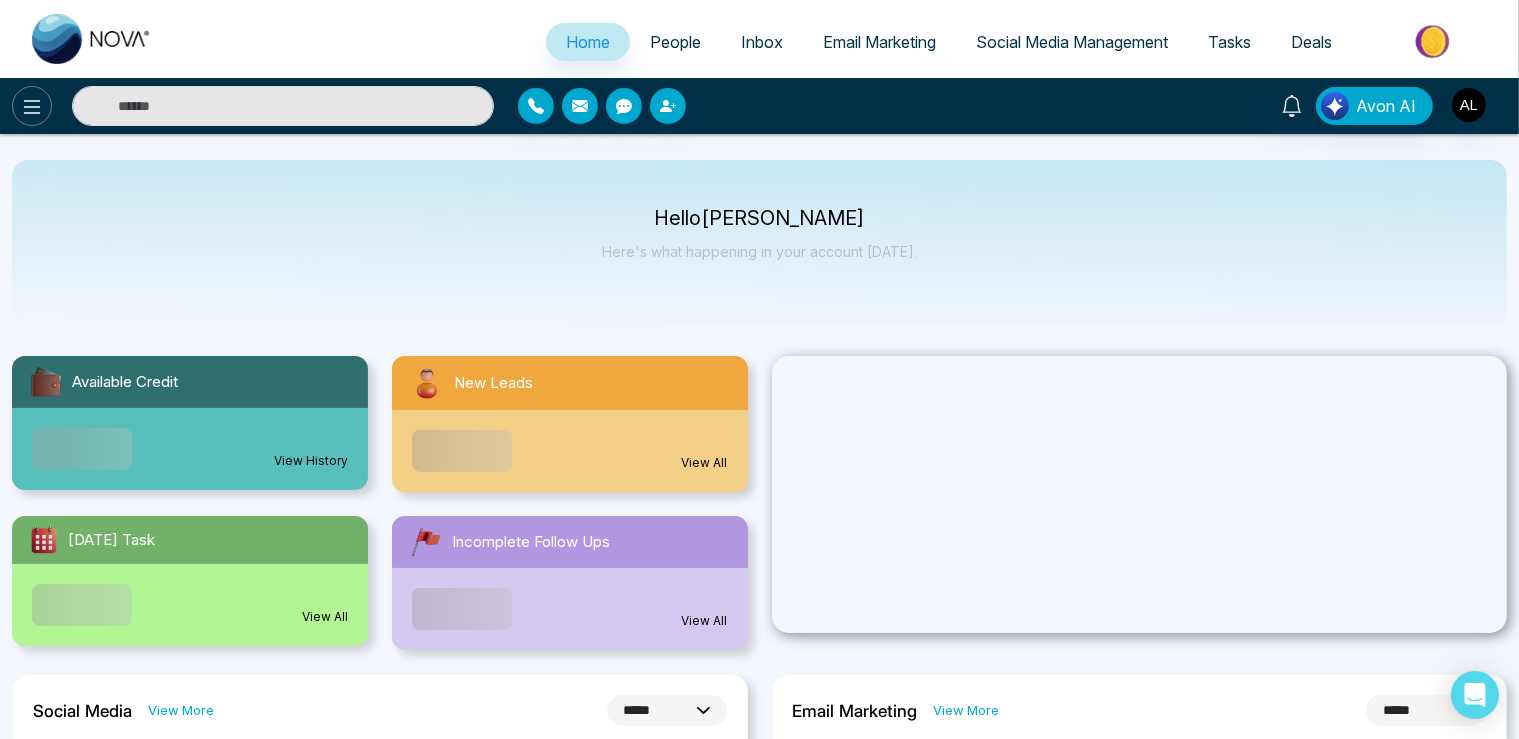 click 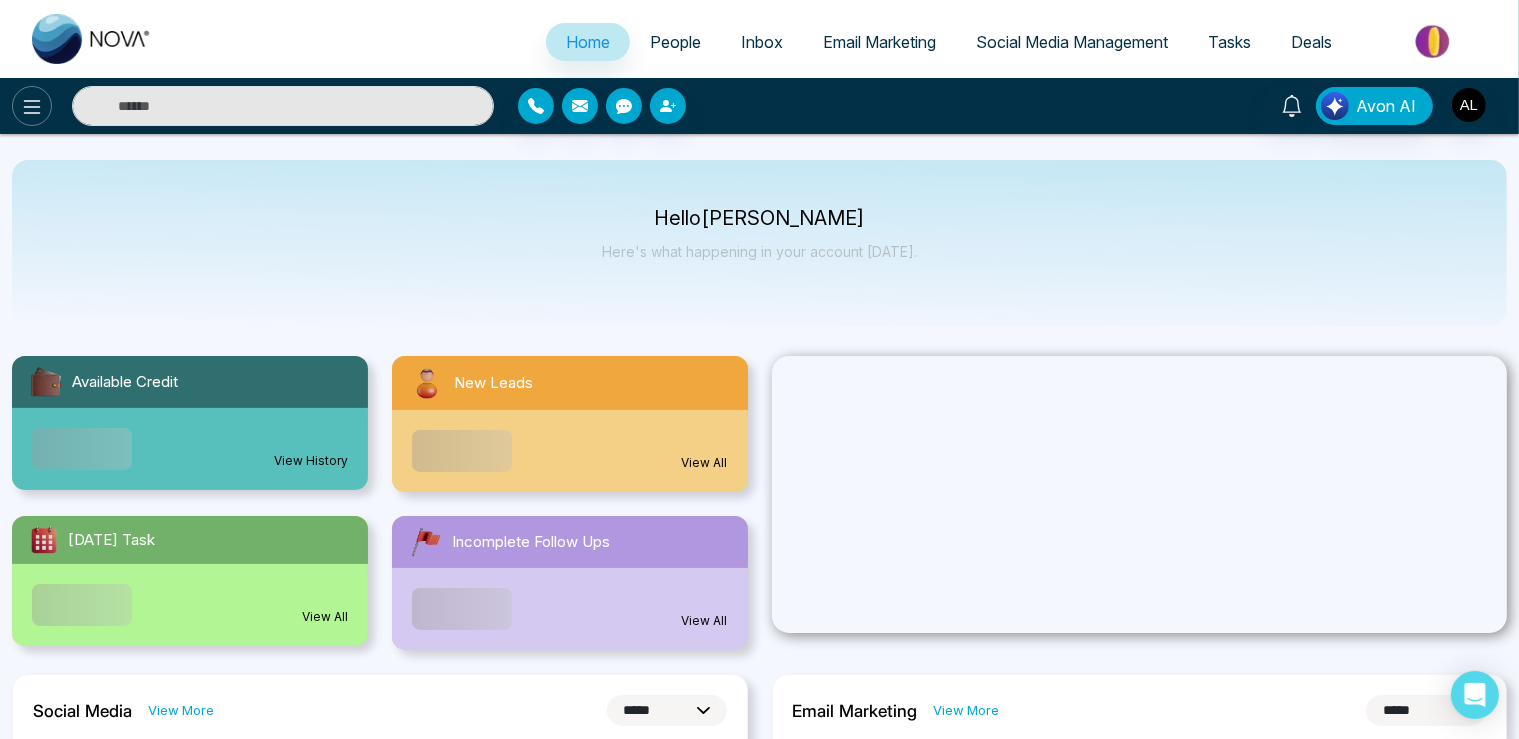 click 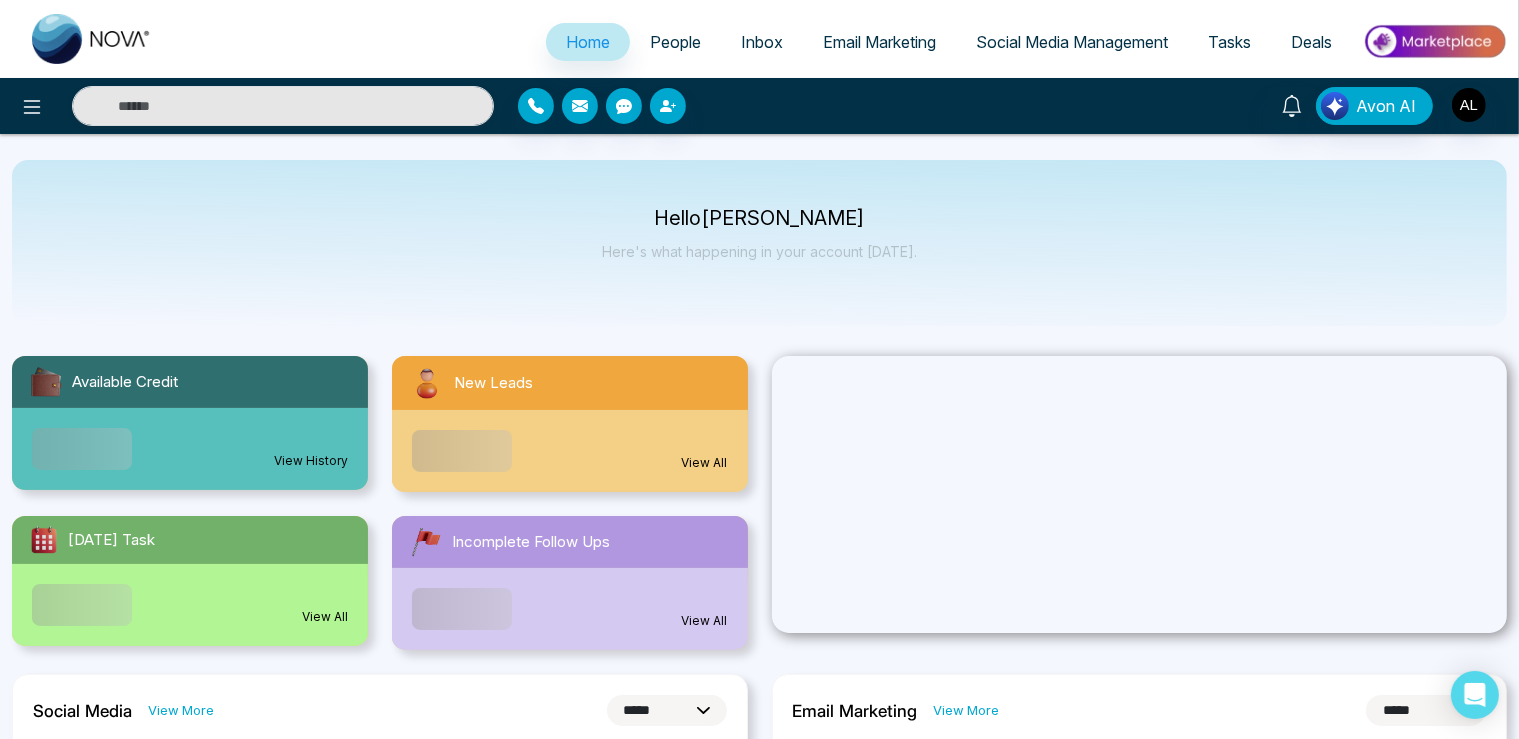 click on "People" at bounding box center [675, 42] 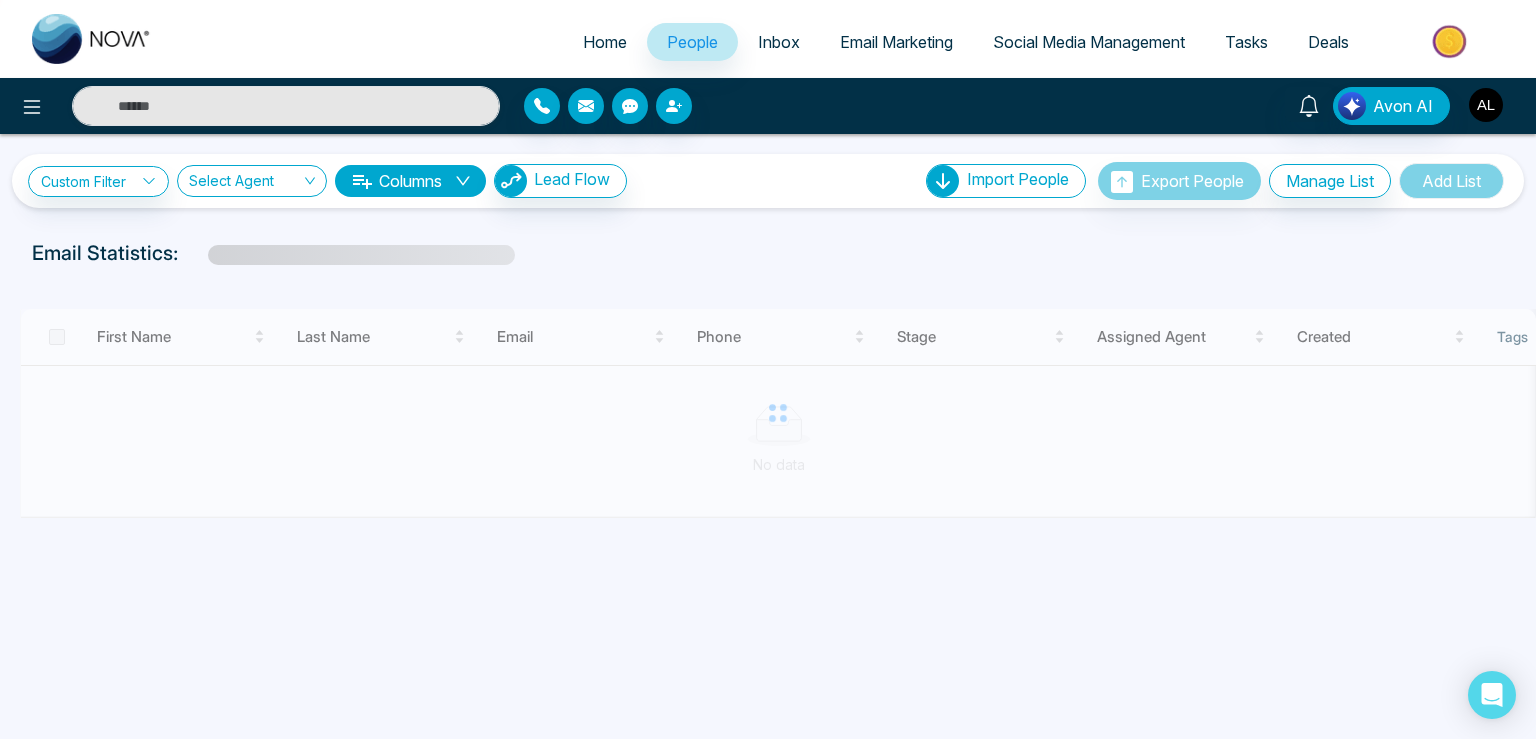 click at bounding box center [1486, 105] 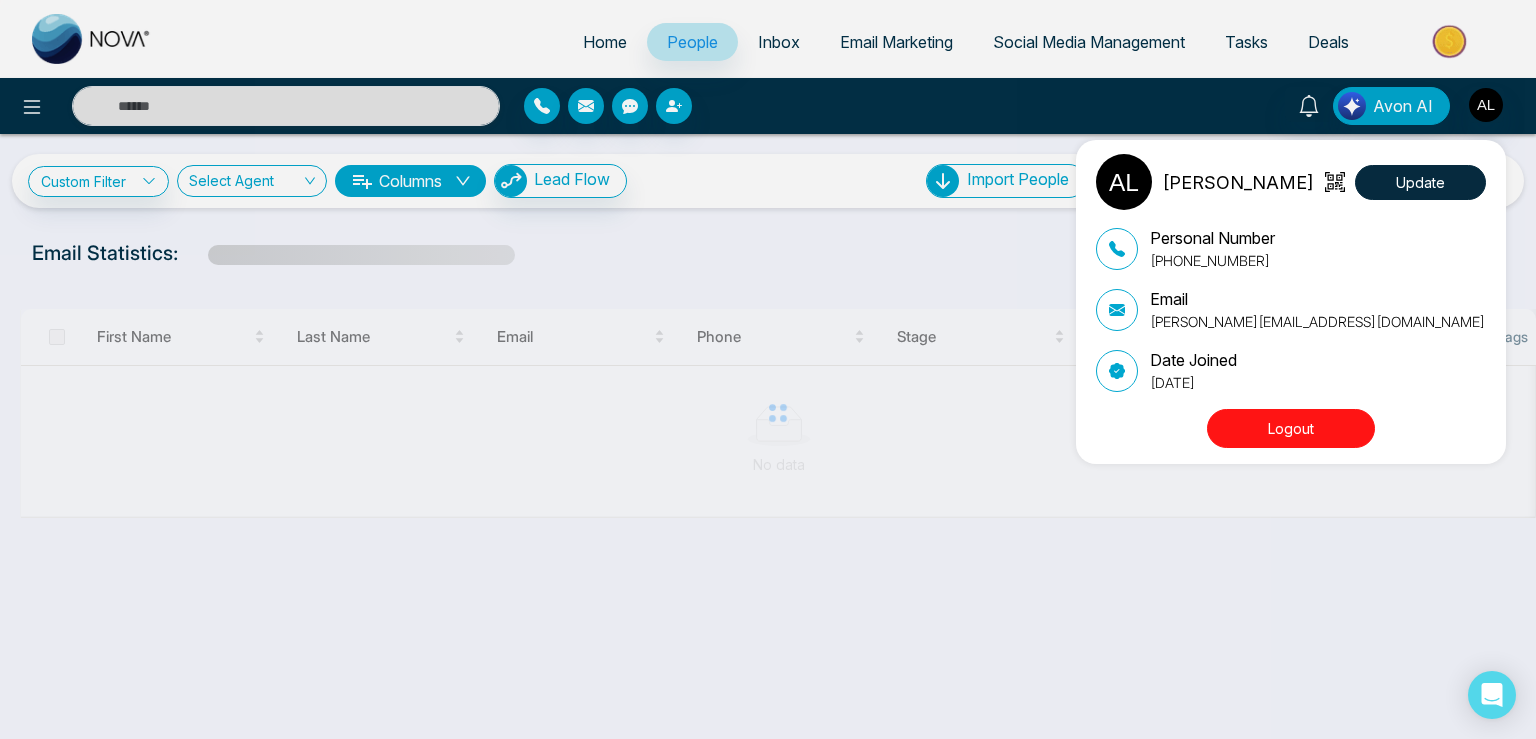 click on "Logout" at bounding box center [1291, 428] 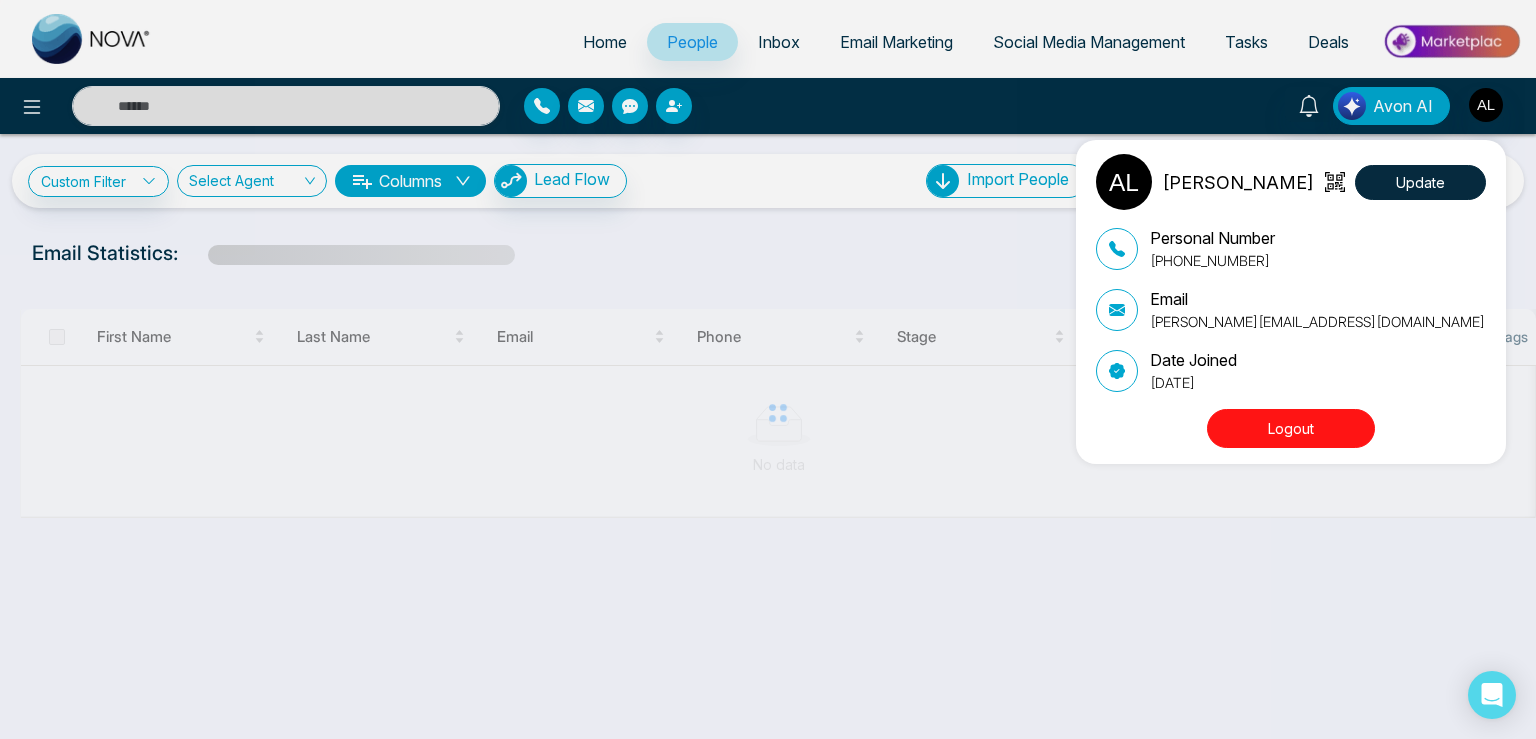 click on "Logout" at bounding box center (1291, 428) 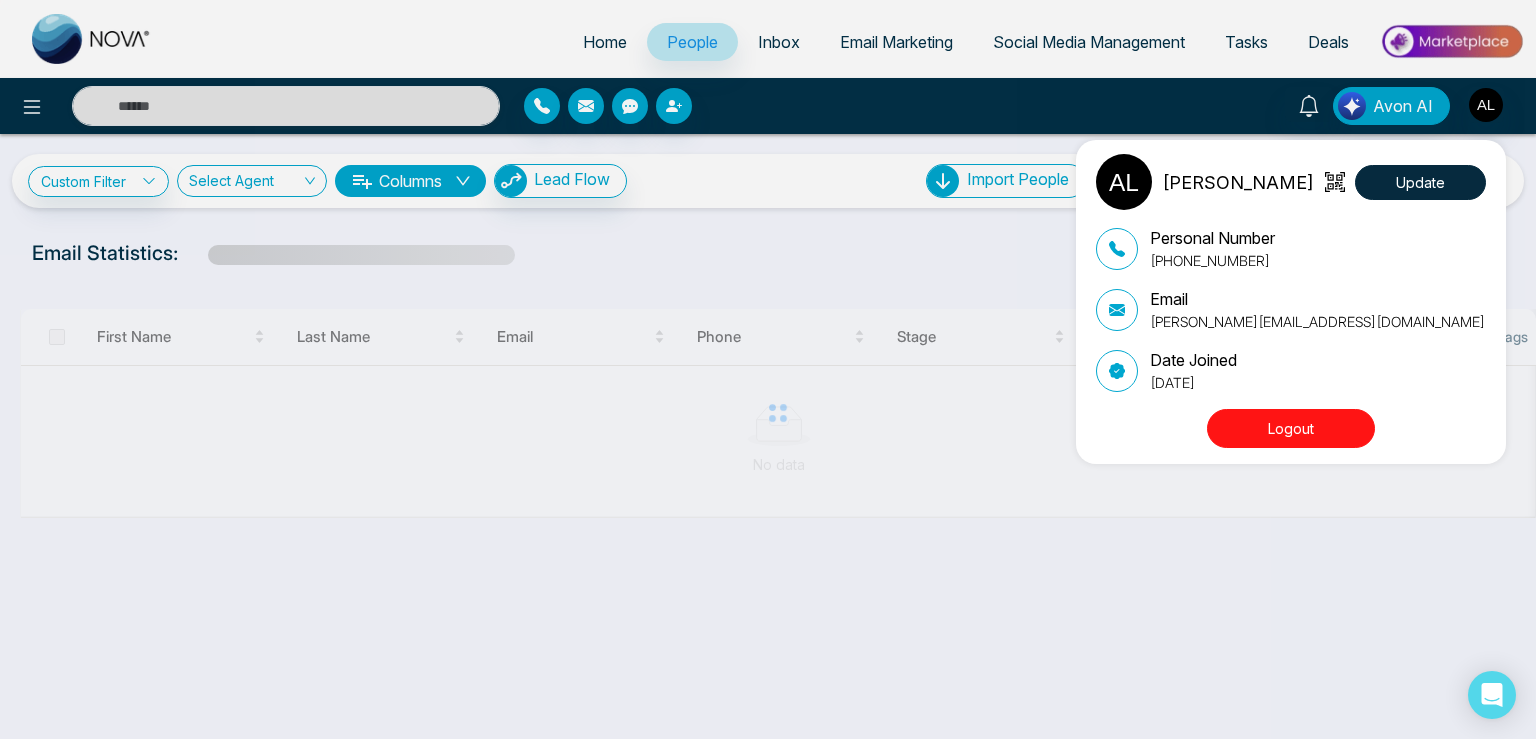 click on "Logout" at bounding box center (1291, 428) 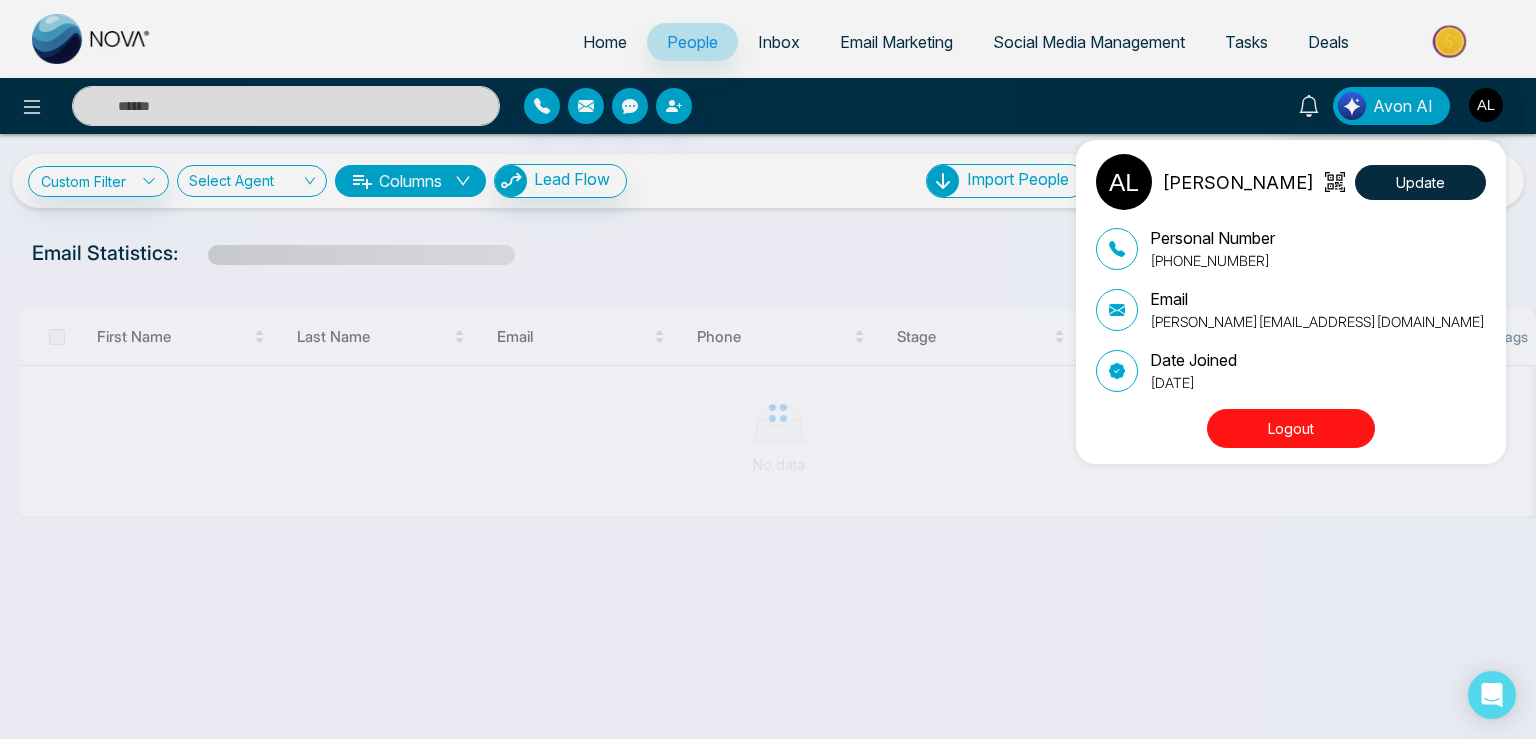 click on "Logout" at bounding box center [1291, 428] 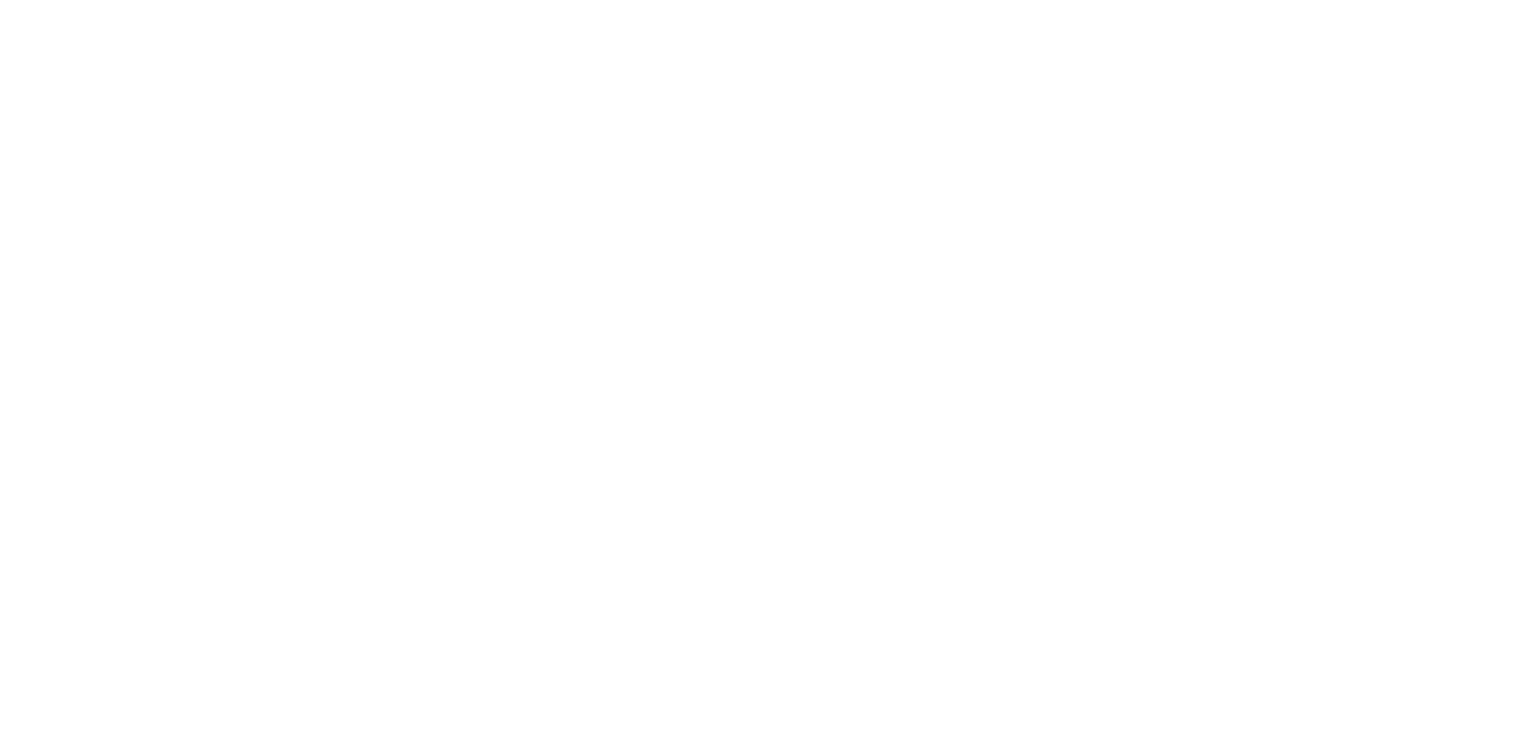 scroll, scrollTop: 0, scrollLeft: 0, axis: both 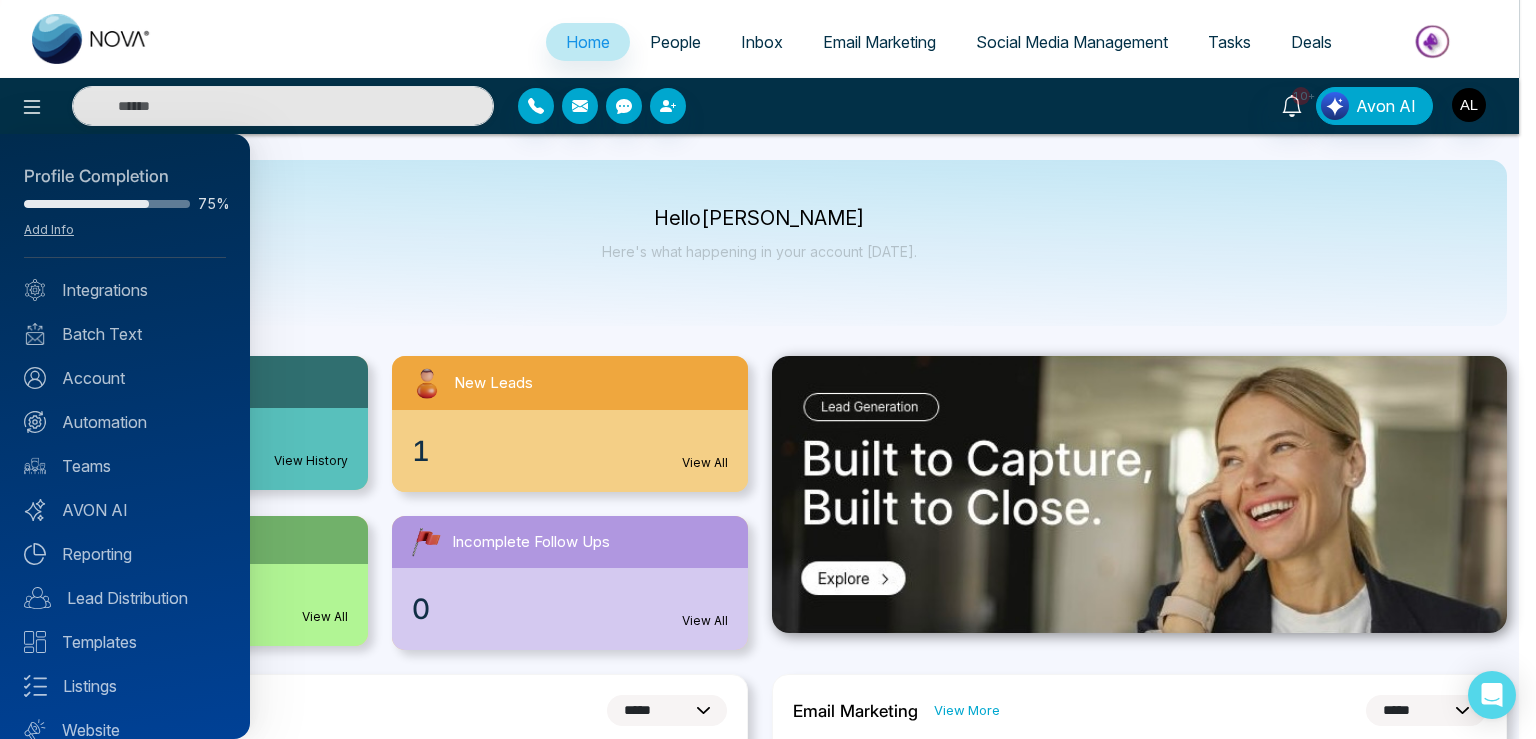 select on "*" 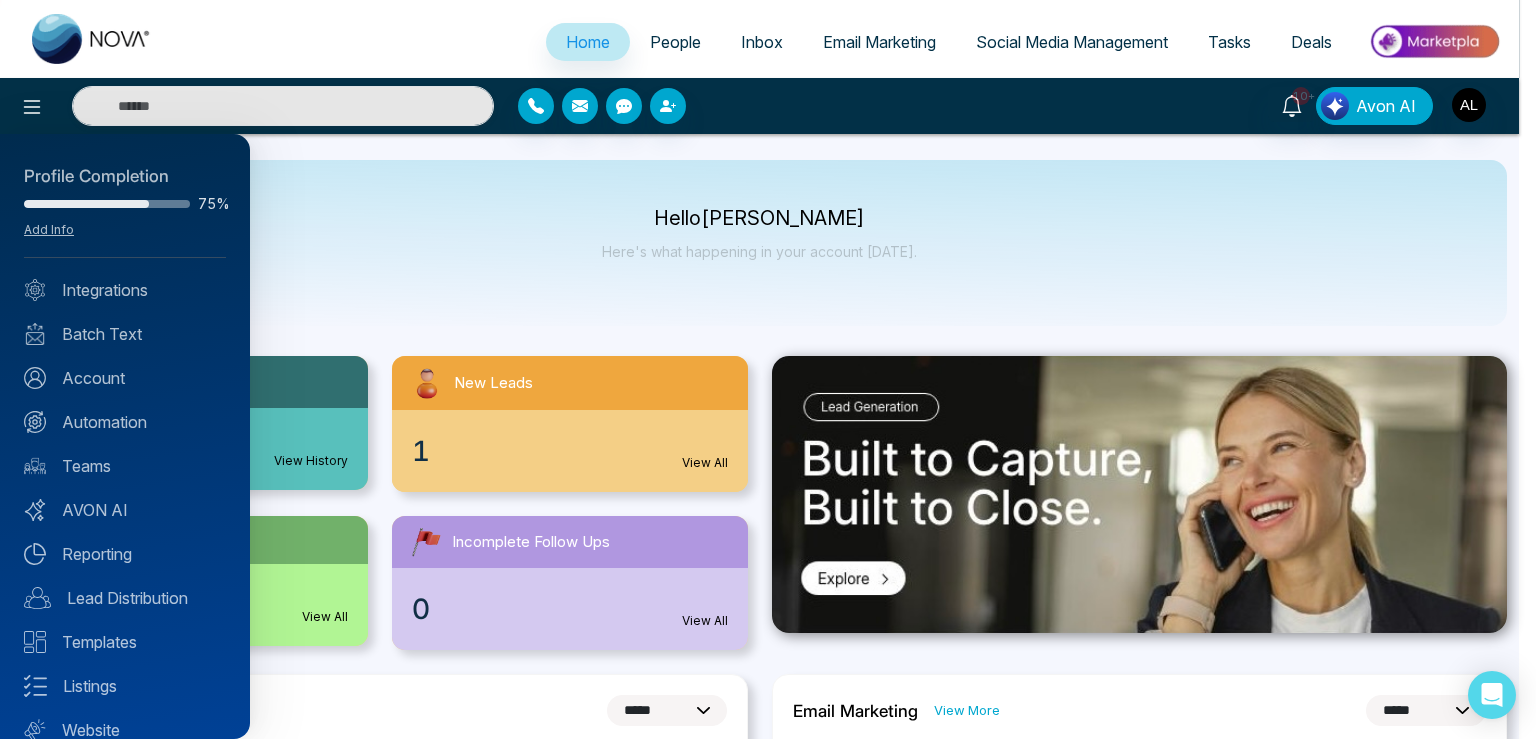 select on "*" 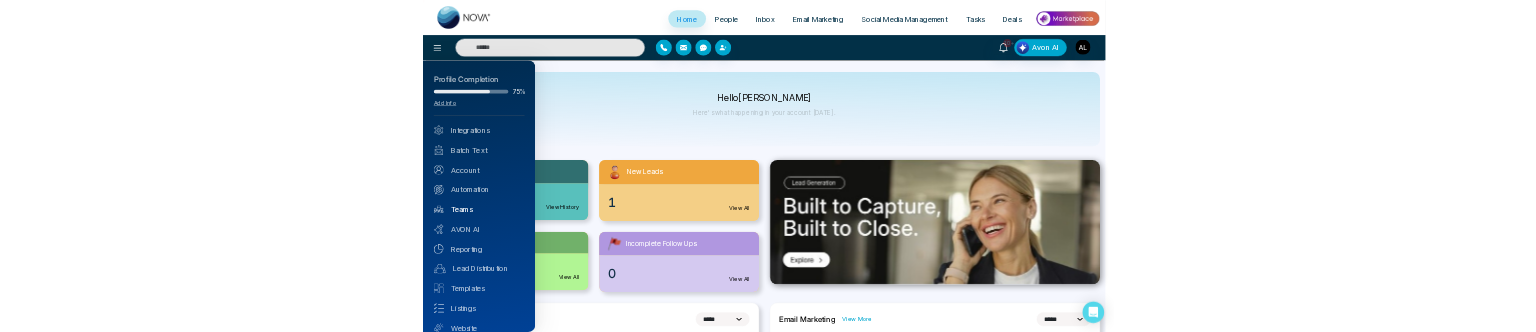 scroll, scrollTop: 0, scrollLeft: 0, axis: both 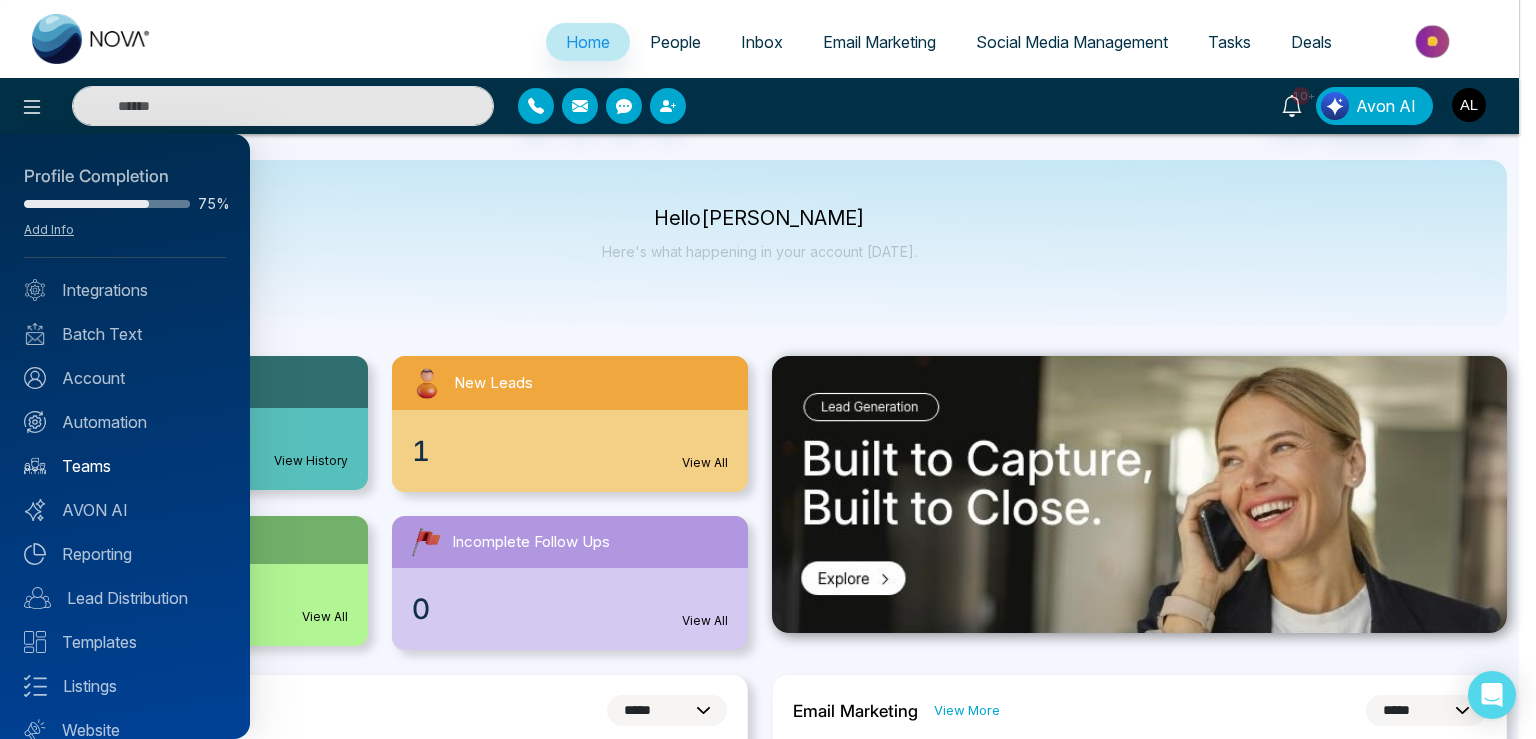 click on "Teams" at bounding box center [125, 466] 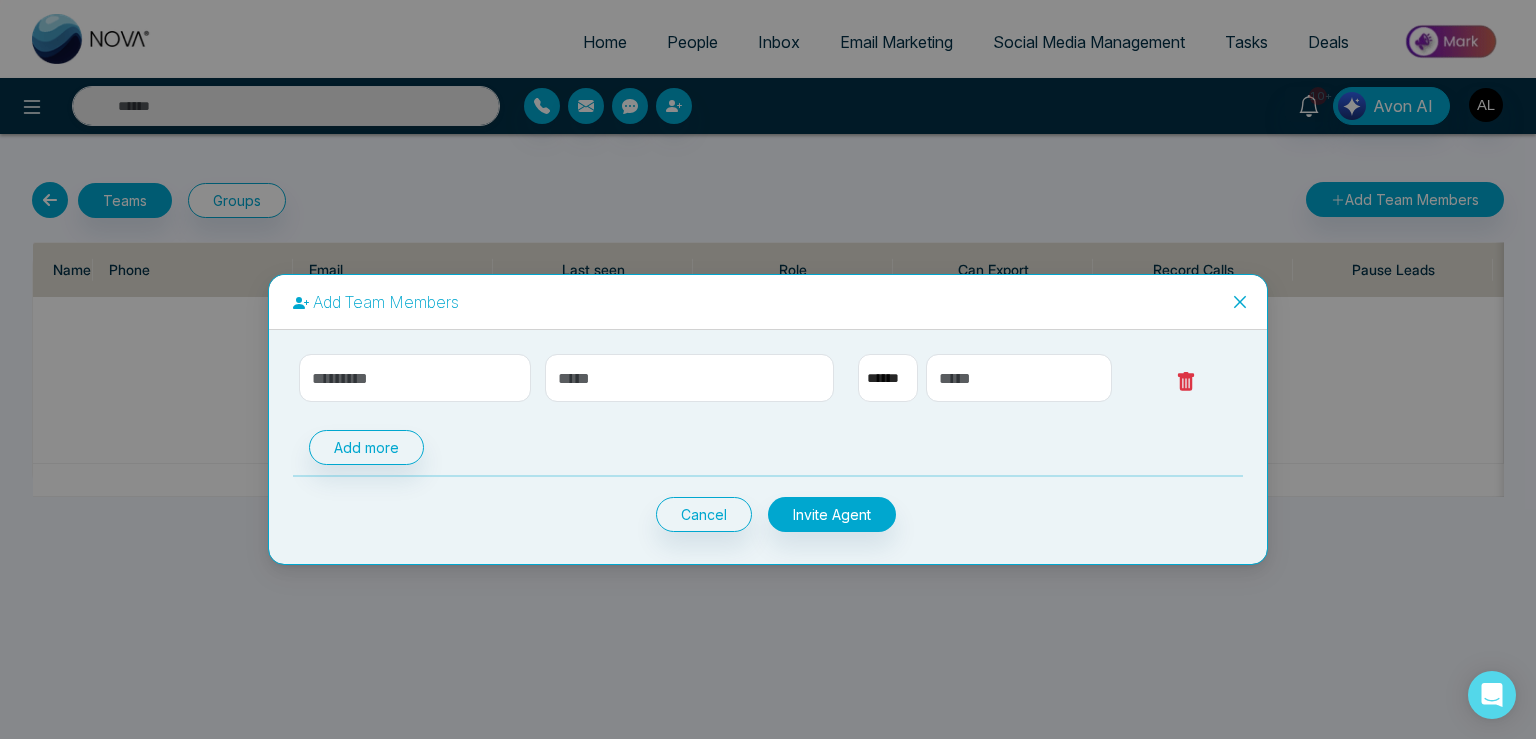 select on "**" 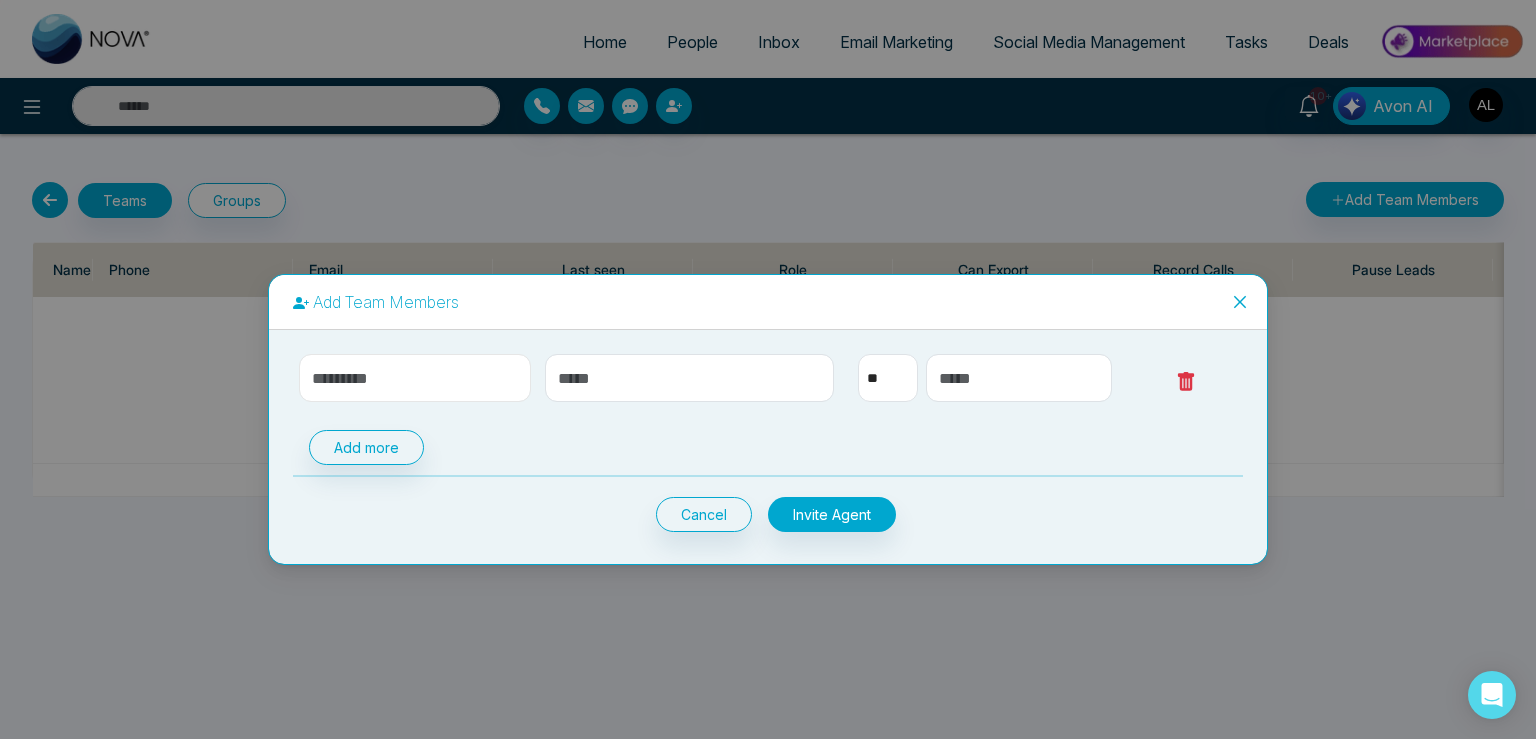 click at bounding box center (415, 378) 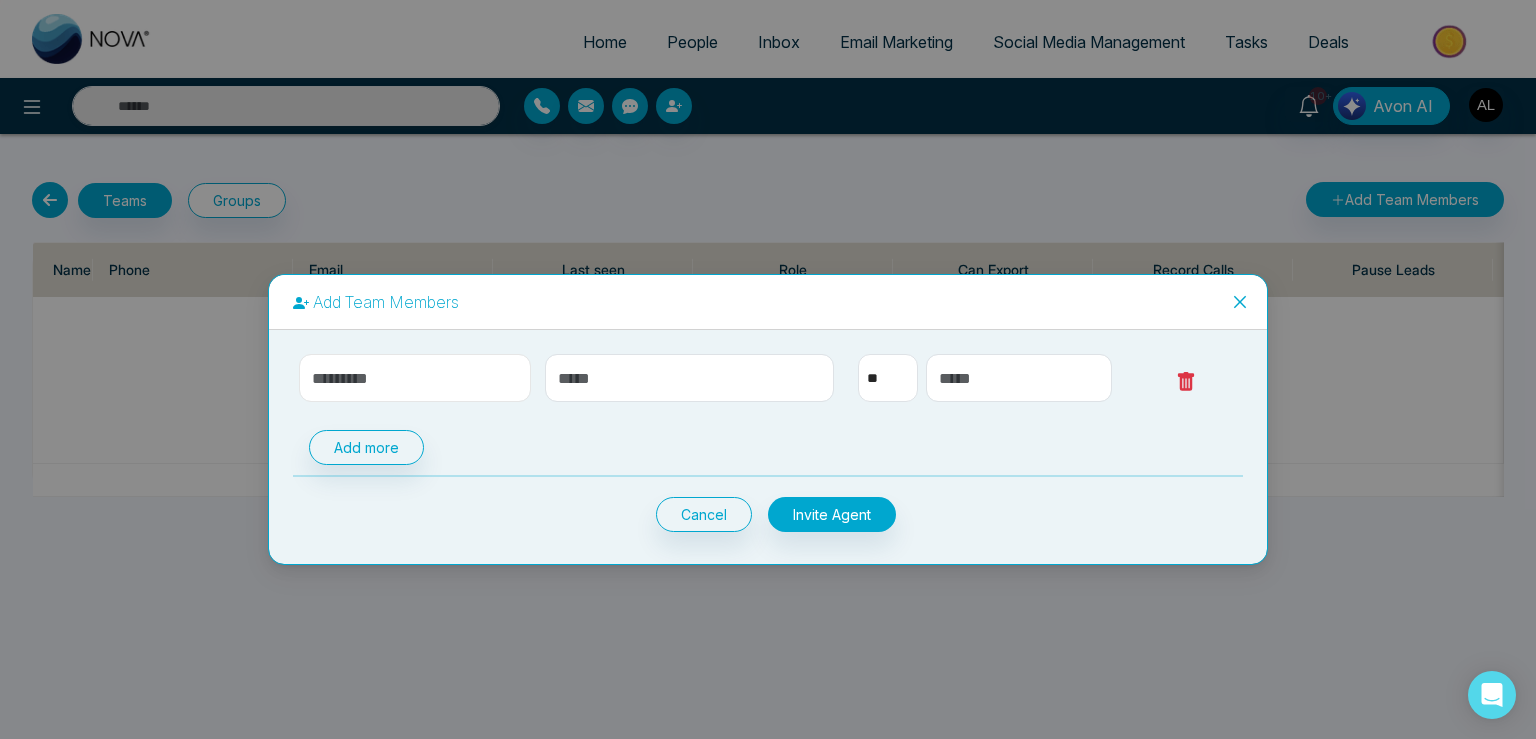 click at bounding box center (415, 378) 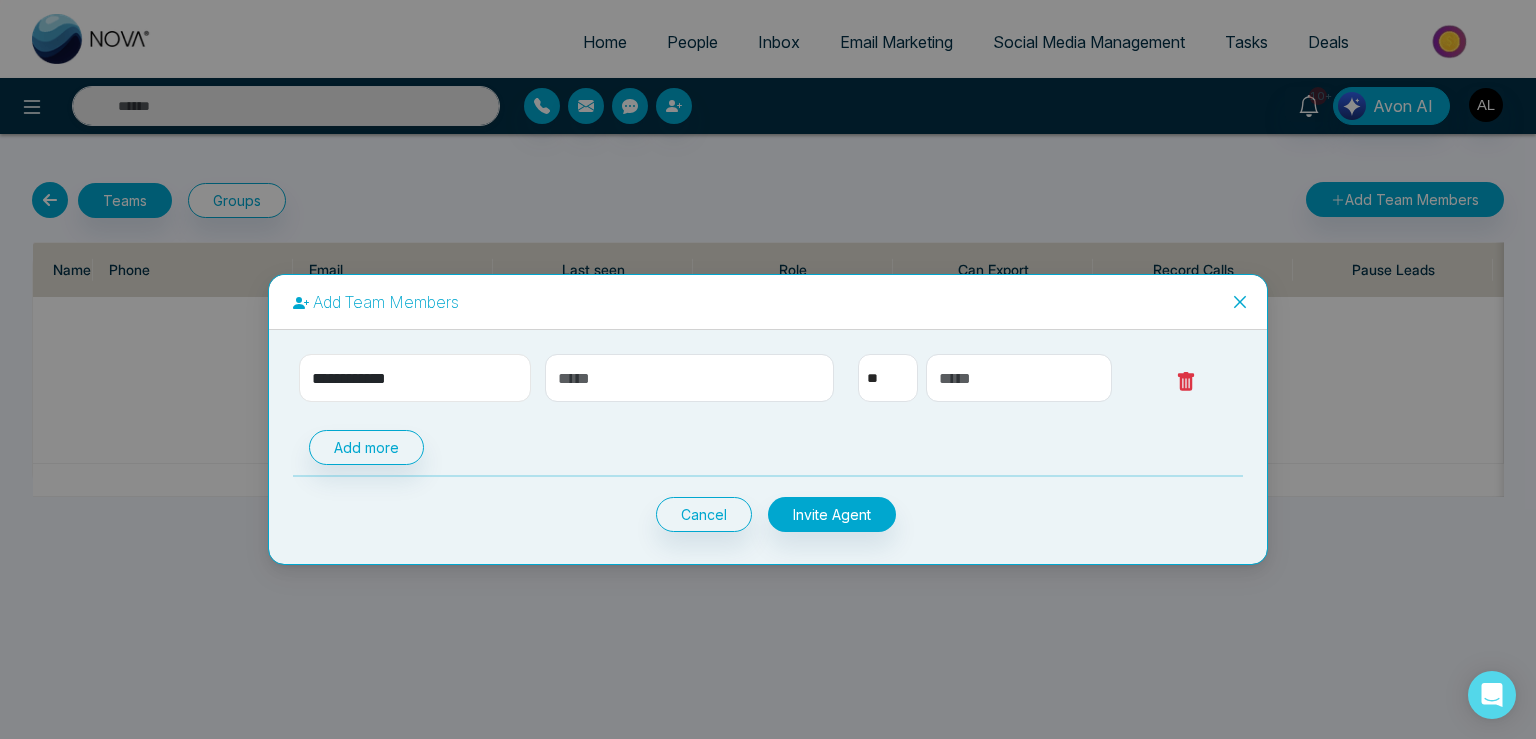 type on "**********" 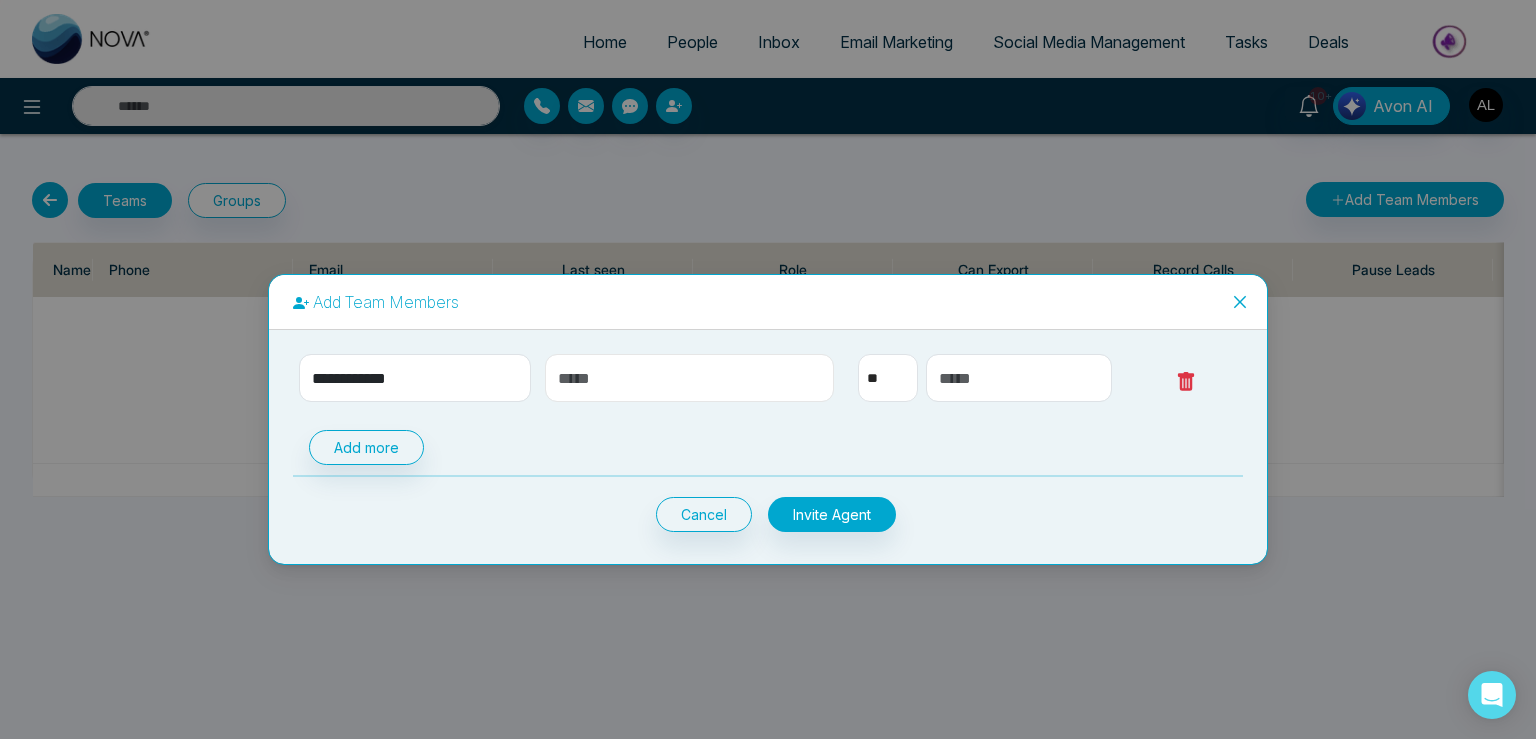 click at bounding box center (690, 378) 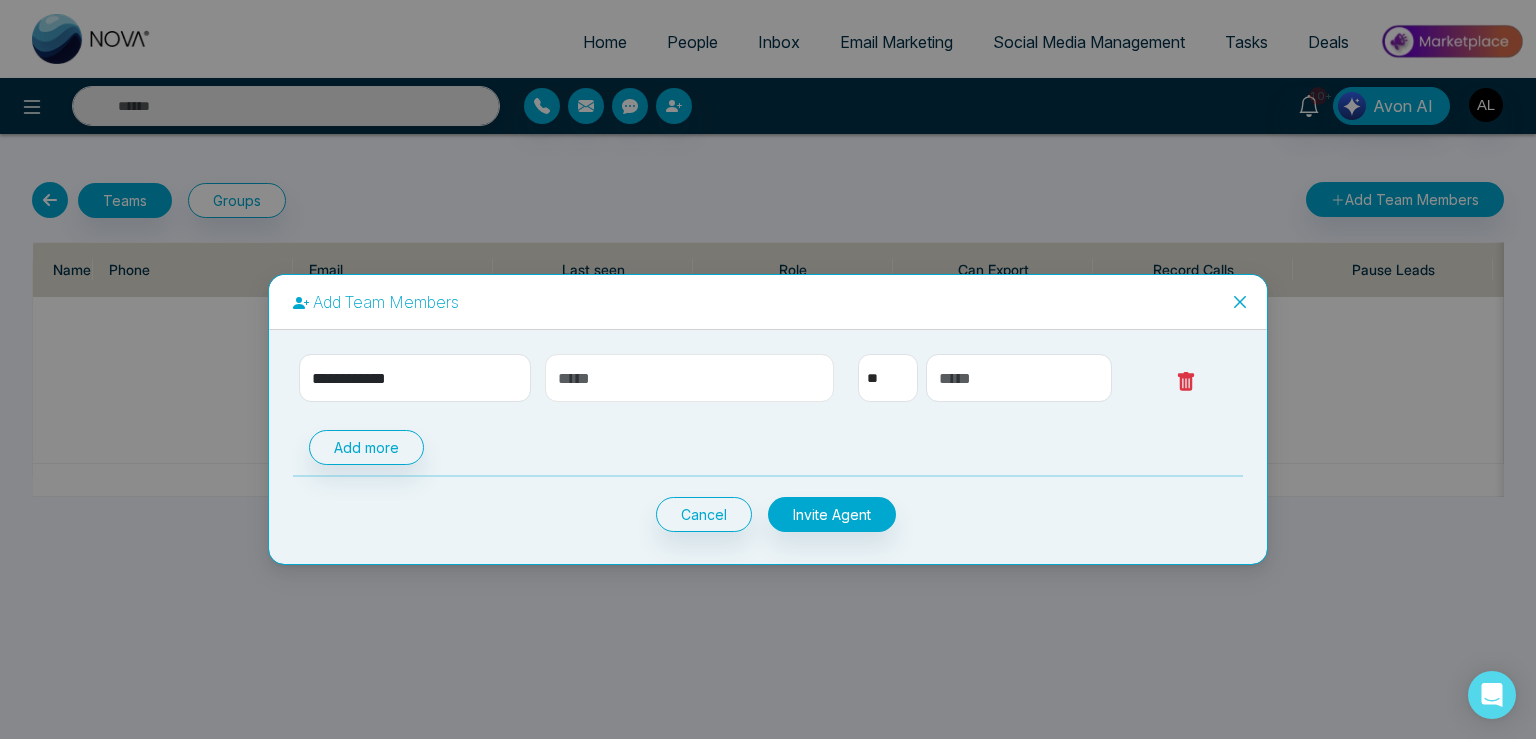 click at bounding box center [690, 378] 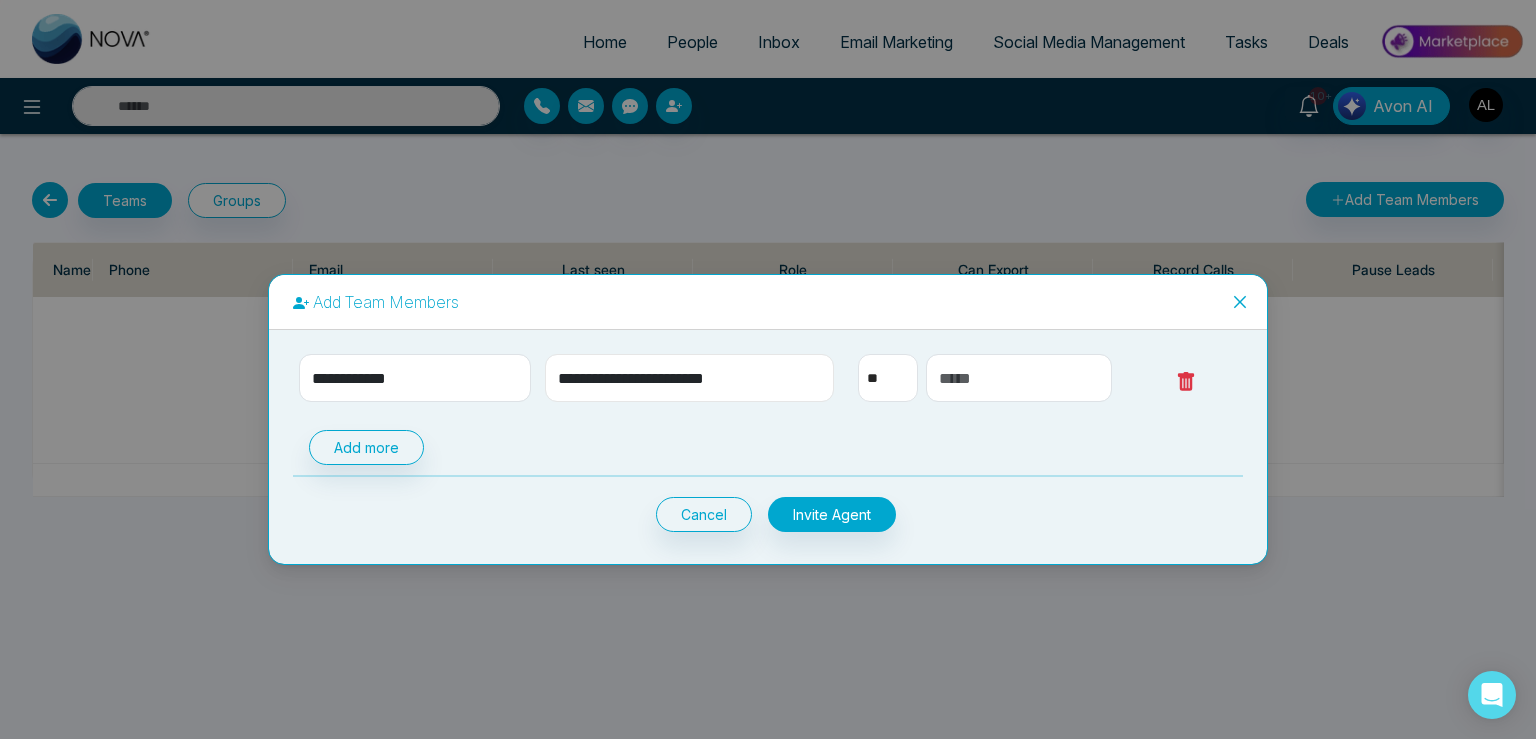 type on "**********" 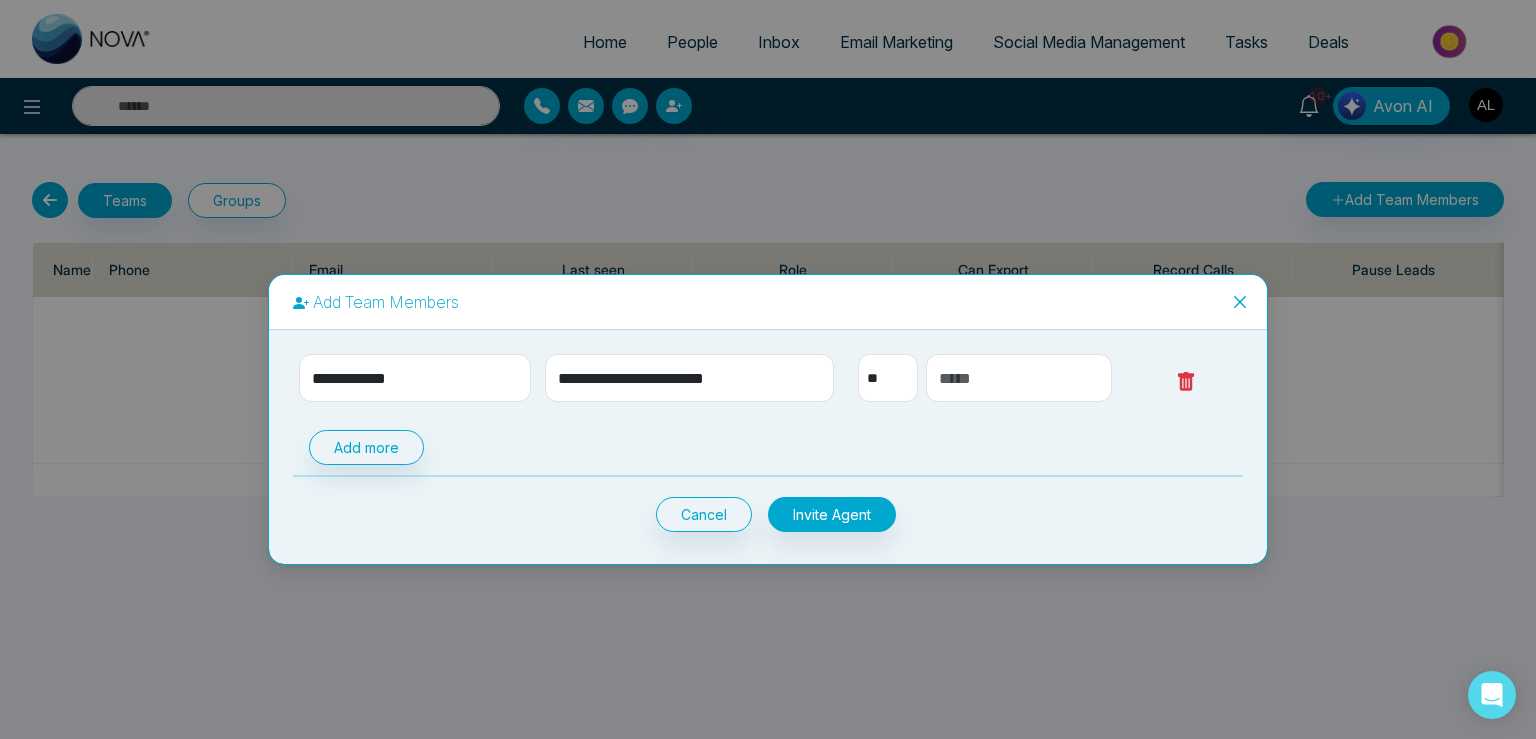 select on "***" 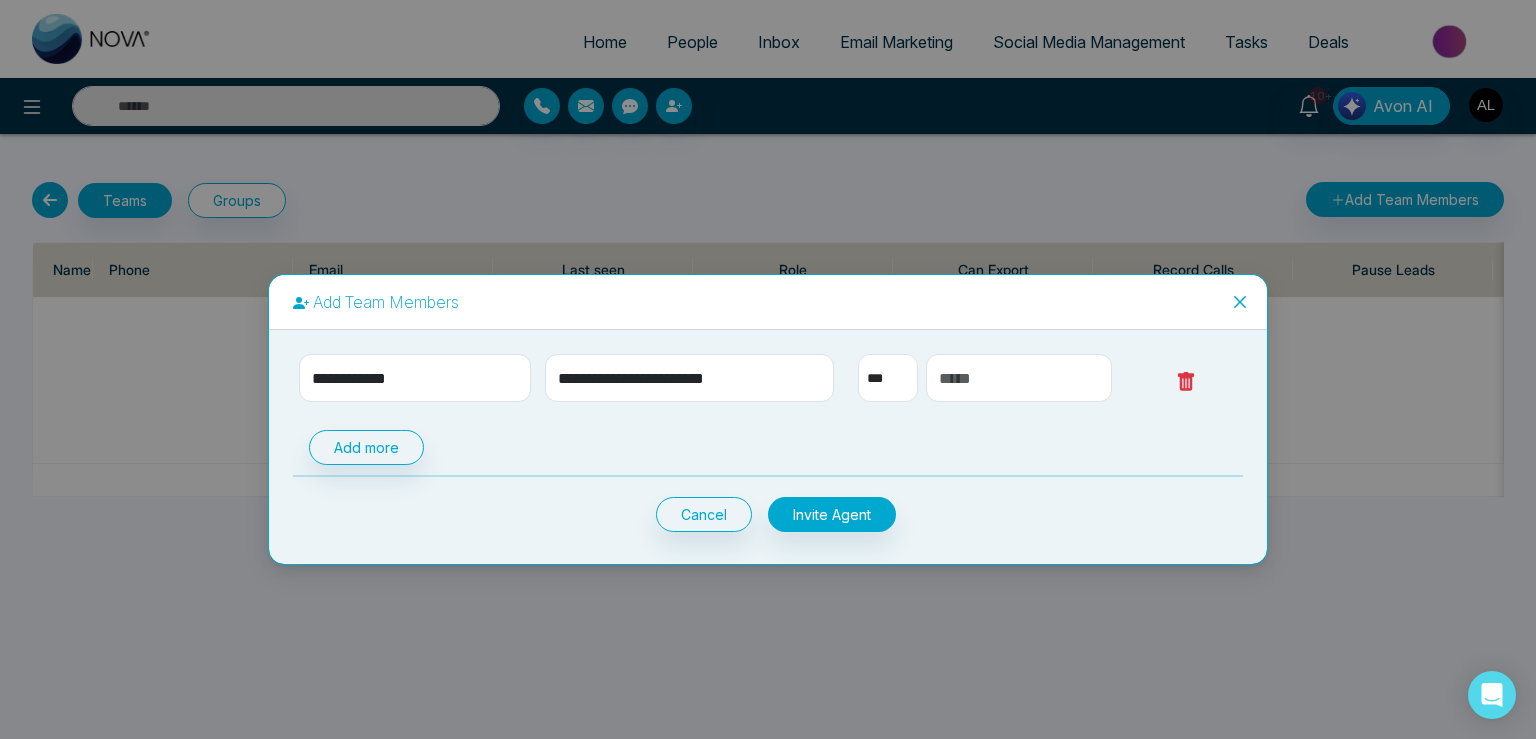 click on "***" at bounding box center (0, 0) 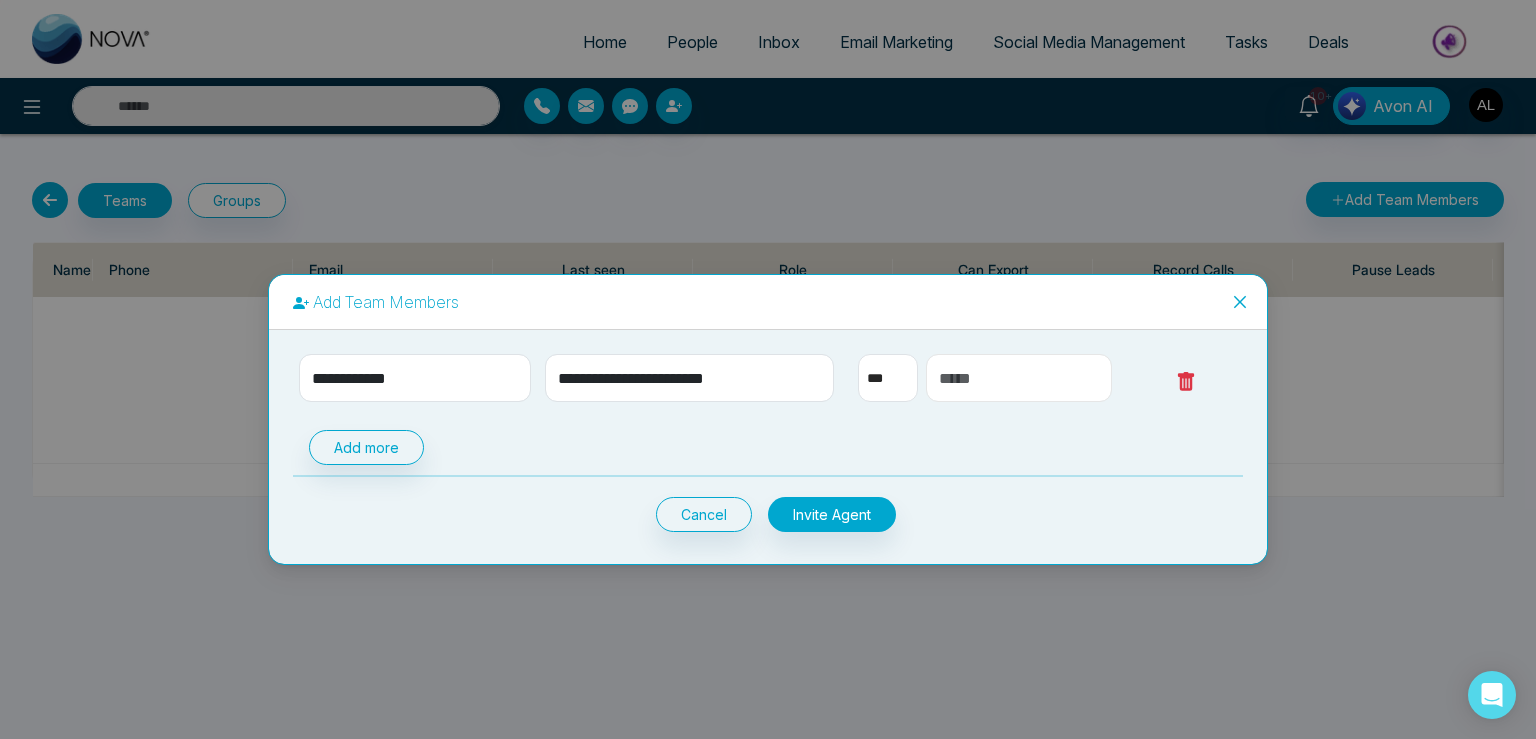 click at bounding box center [1019, 378] 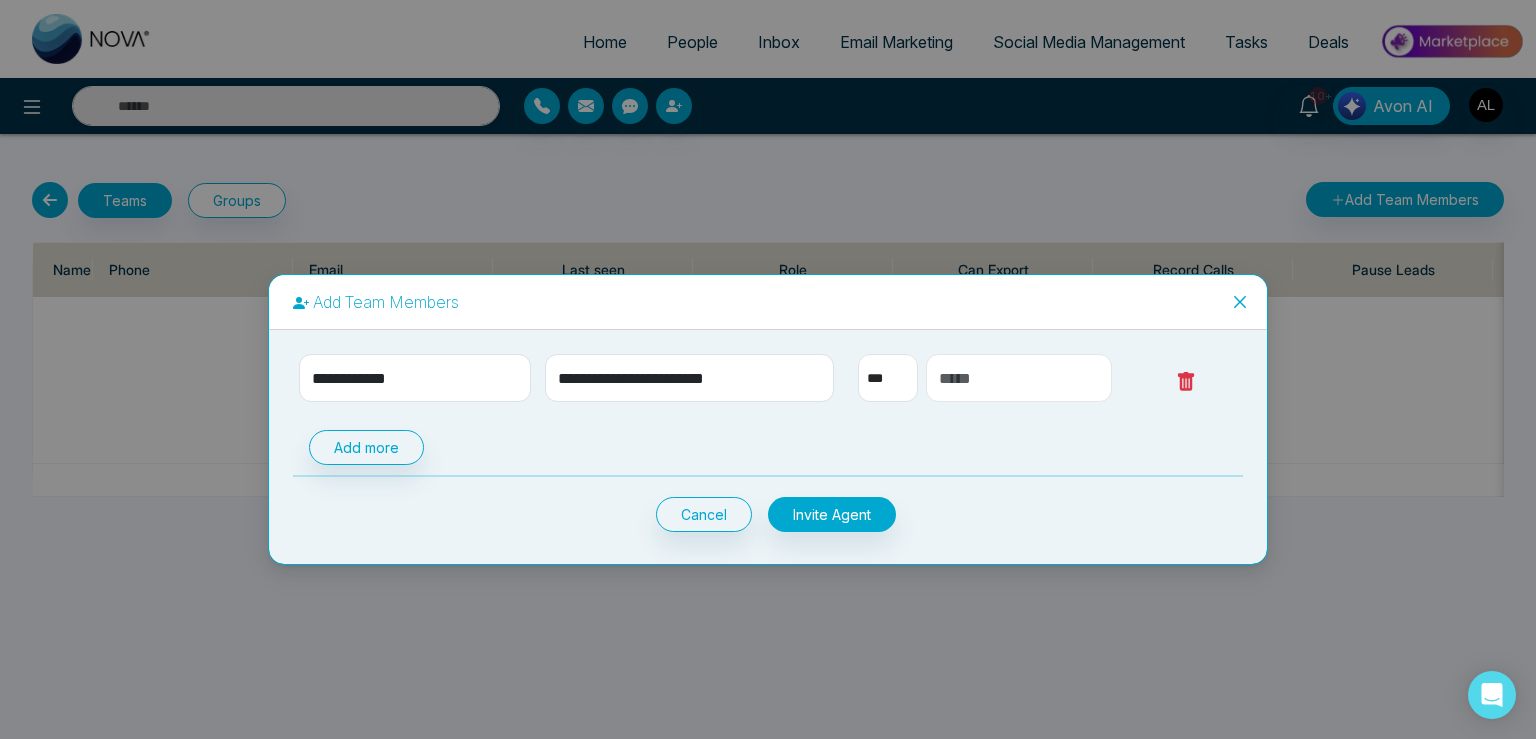 click at bounding box center [1019, 378] 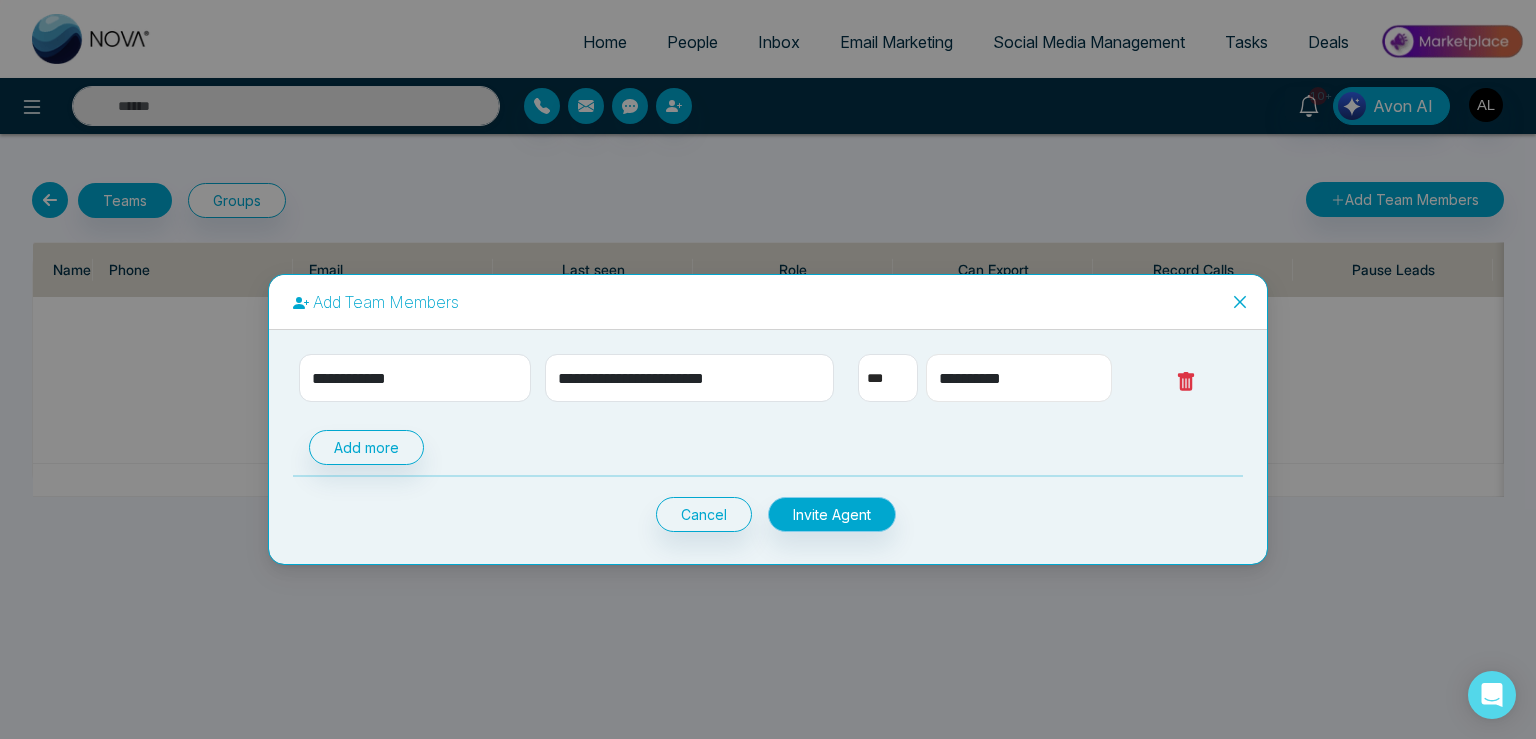 type on "**********" 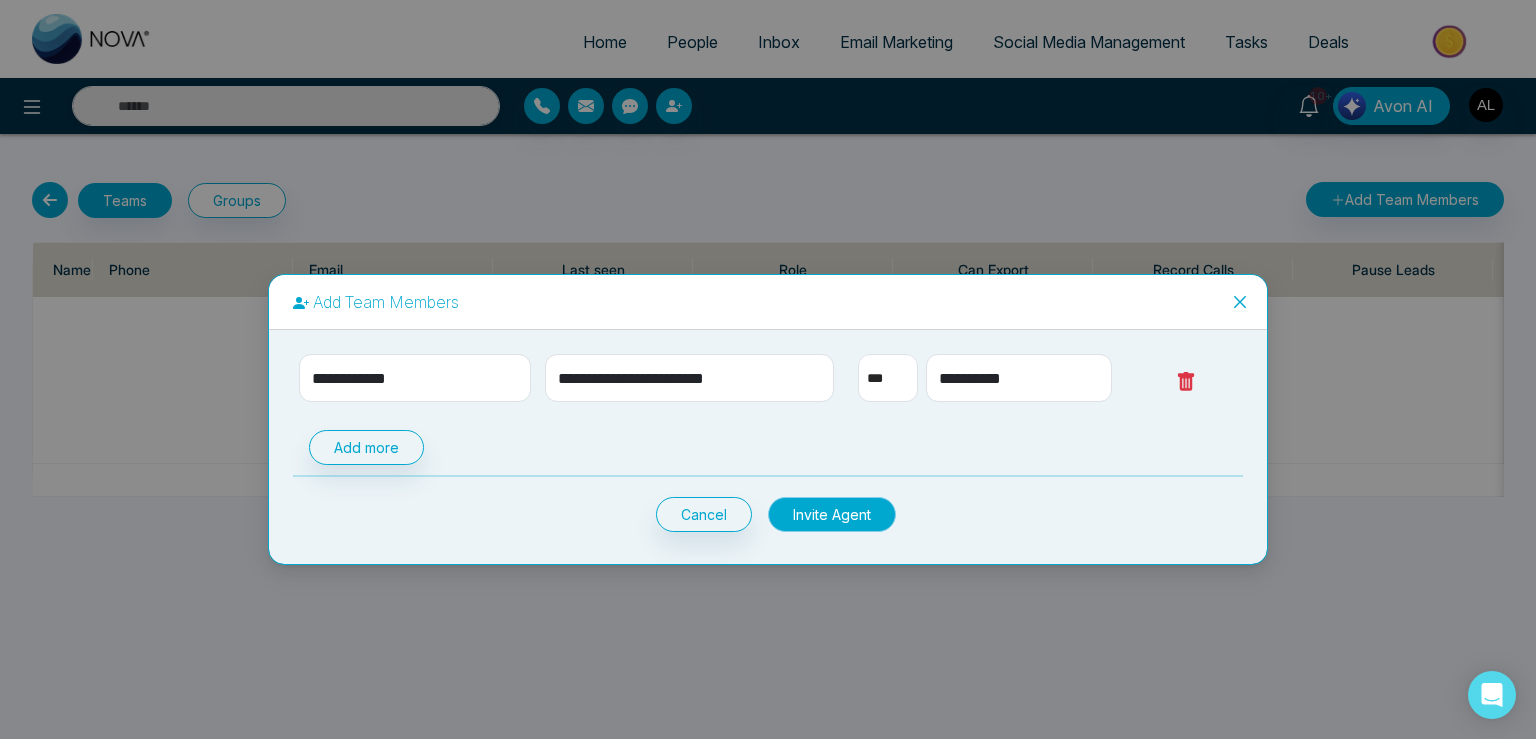 click on "Invite Agent" at bounding box center (832, 514) 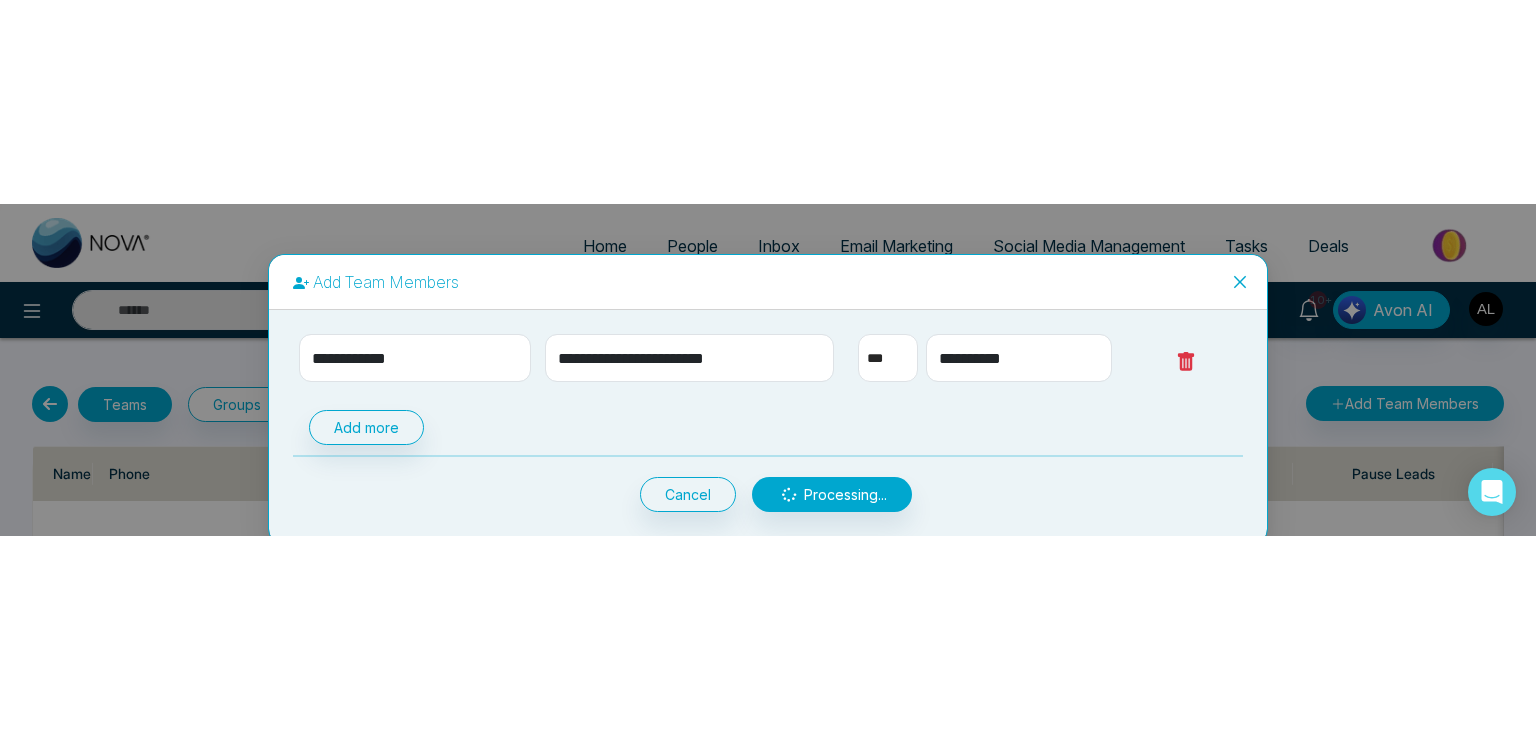 scroll, scrollTop: 58, scrollLeft: 0, axis: vertical 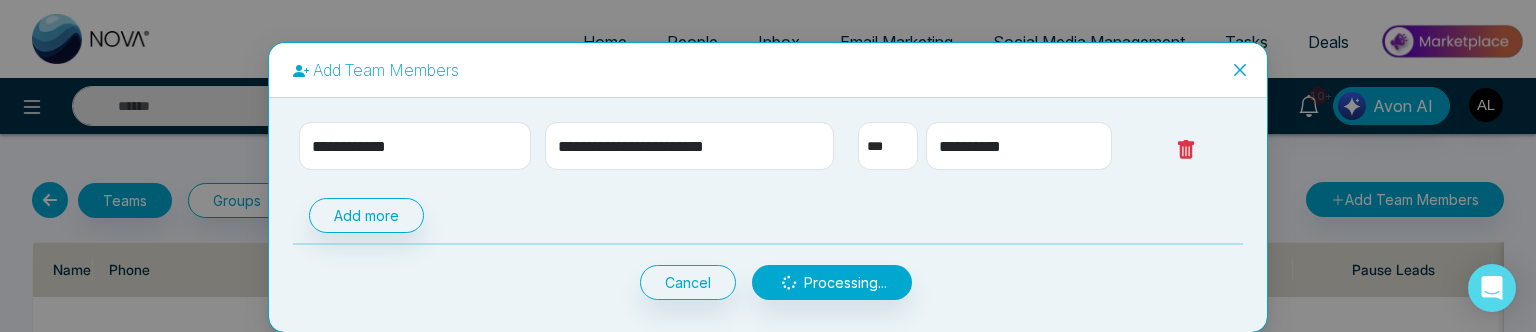 click on "Cancel   Processing..." at bounding box center (768, 282) 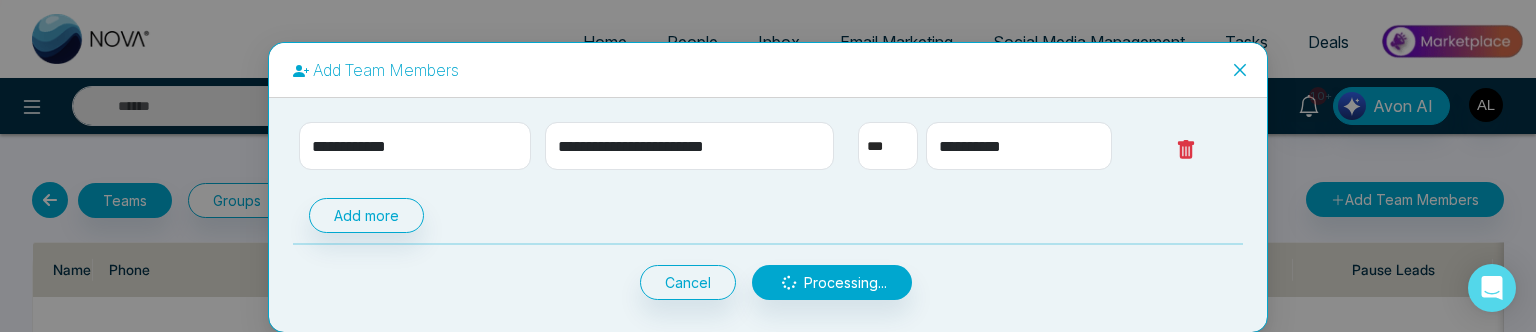 click on "Cancel   Processing..." at bounding box center [768, 282] 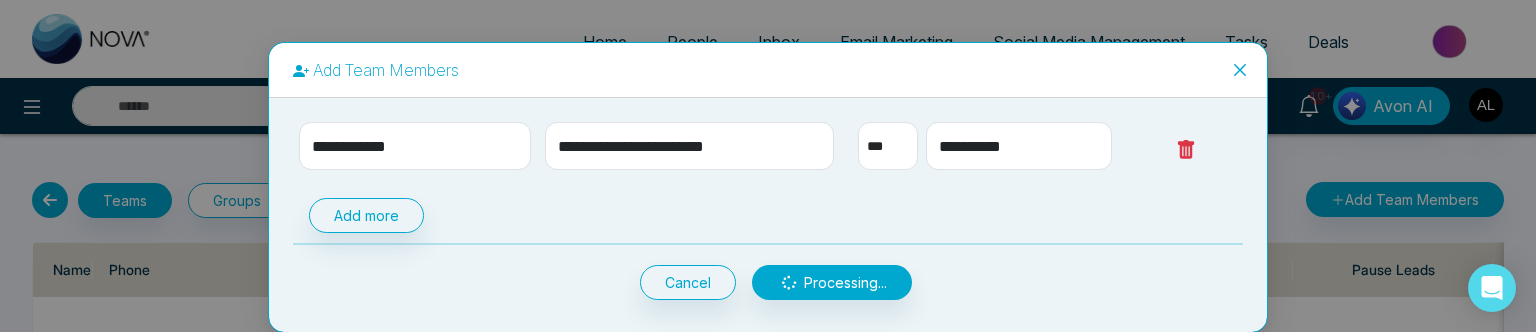 click on "Cancel   Processing..." at bounding box center (768, 282) 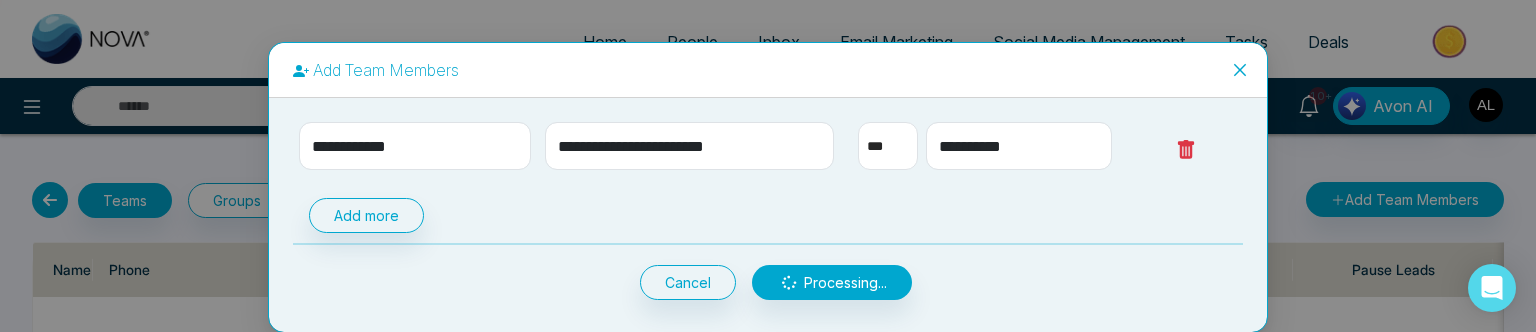 click on "Cancel   Processing..." at bounding box center [768, 282] 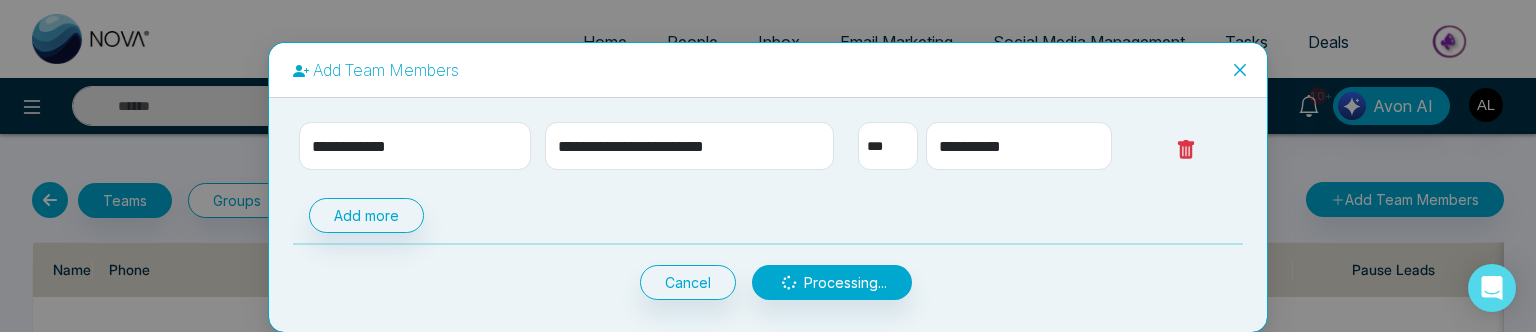 click on "Cancel   Processing..." at bounding box center (768, 282) 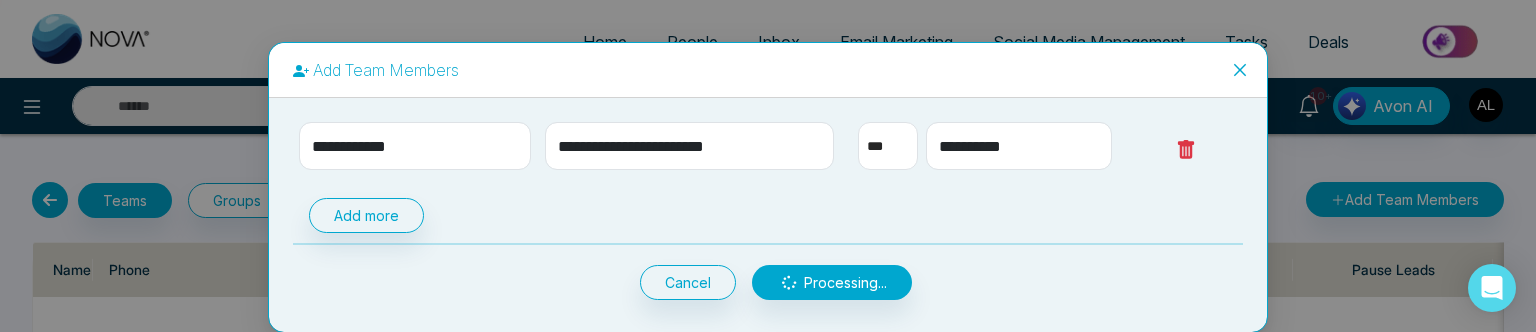 click on "Cancel   Processing..." at bounding box center (768, 282) 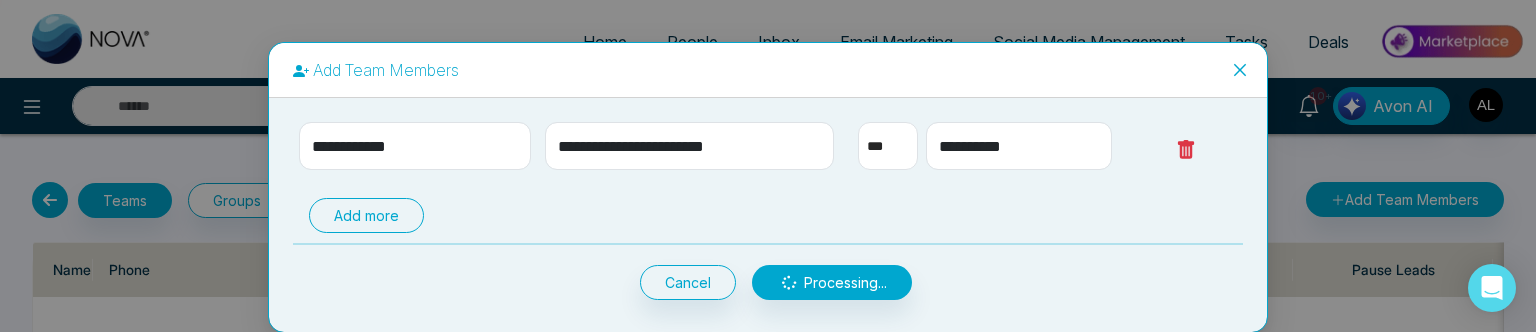 click on "Add more" at bounding box center (366, 215) 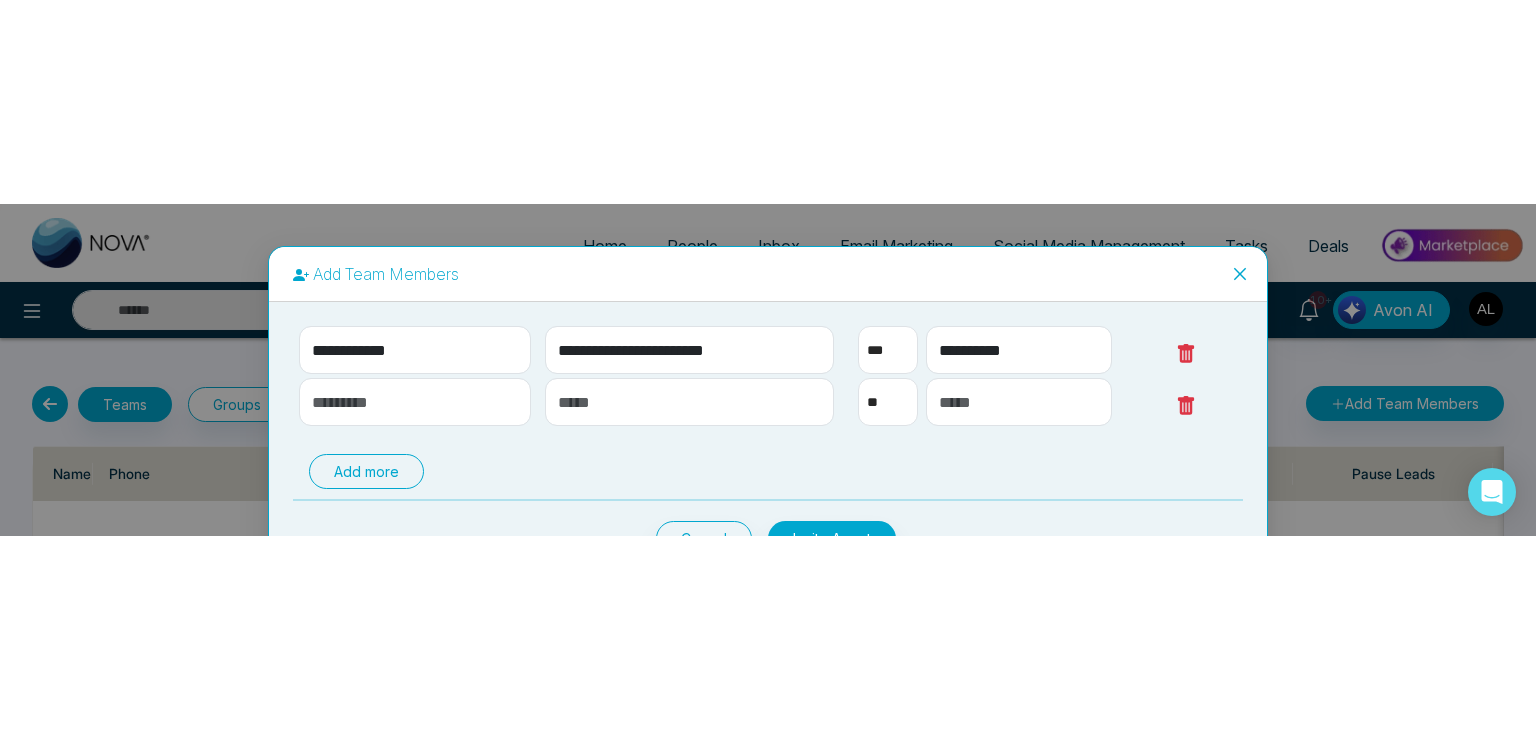 scroll, scrollTop: 0, scrollLeft: 0, axis: both 